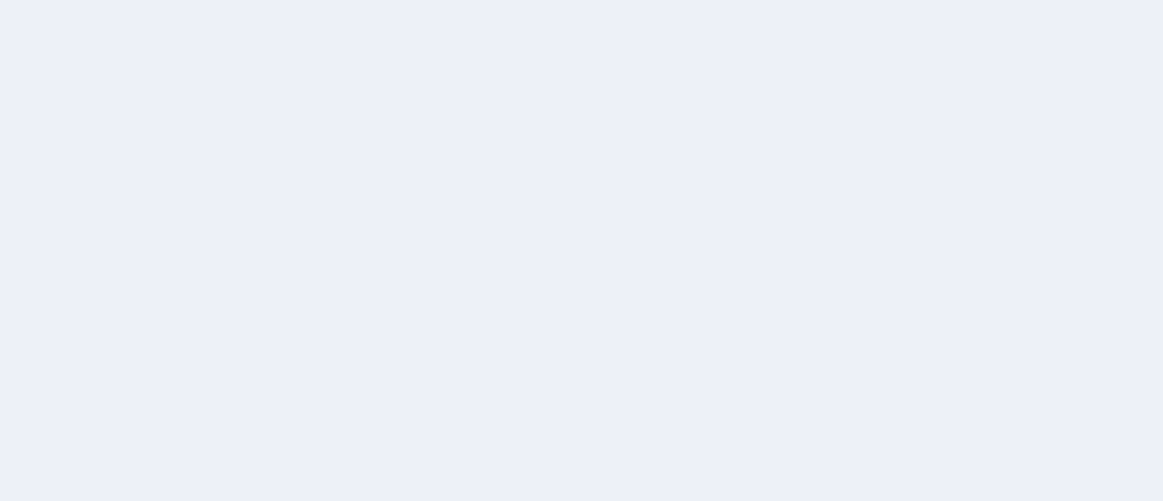 scroll, scrollTop: 0, scrollLeft: 0, axis: both 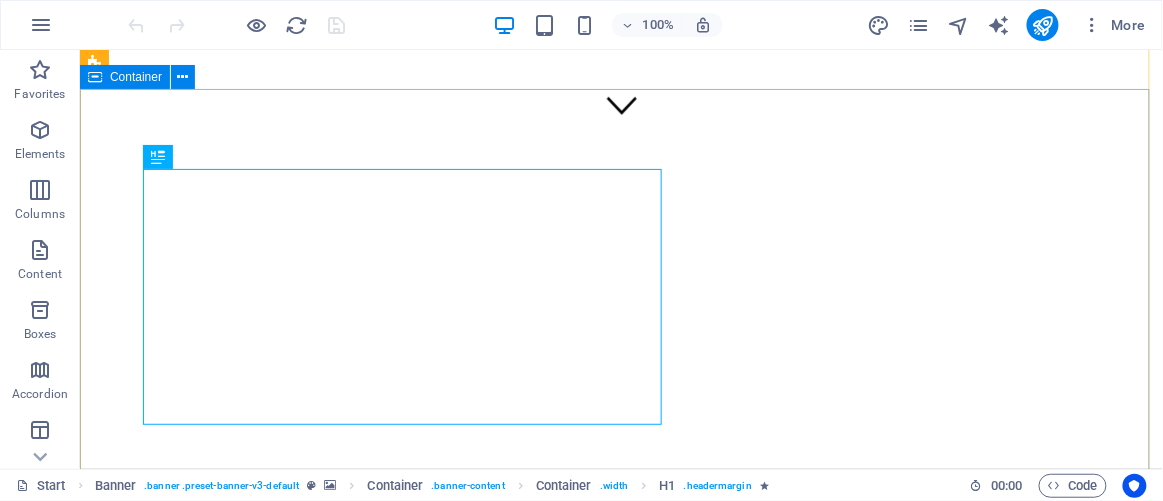 click on "Small business,  supporting small businesses Shops consignment stock to increase your Customer Experience And delicious online hampers BiltongBaas" at bounding box center [620, 982] 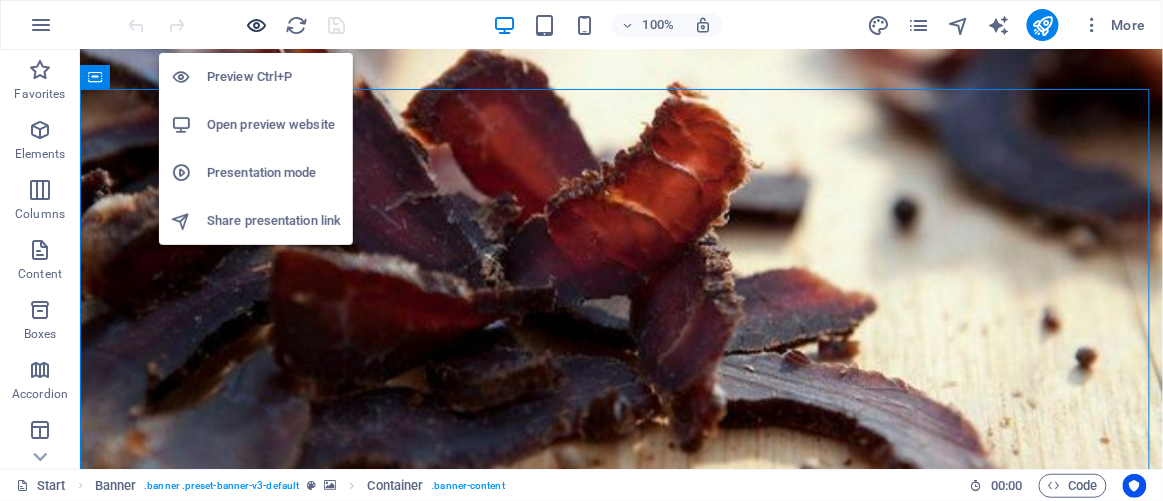 click at bounding box center [257, 25] 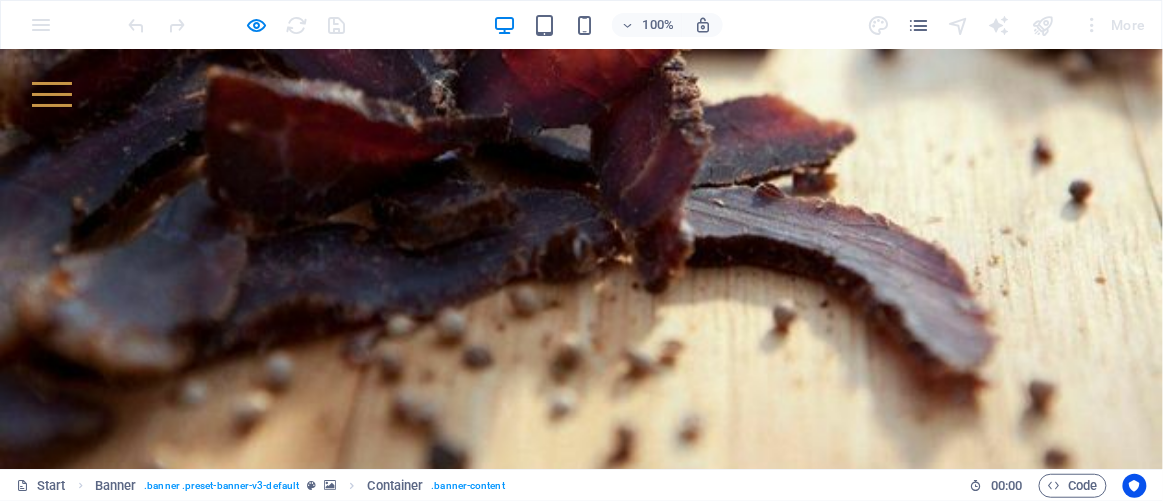 scroll, scrollTop: 501, scrollLeft: 0, axis: vertical 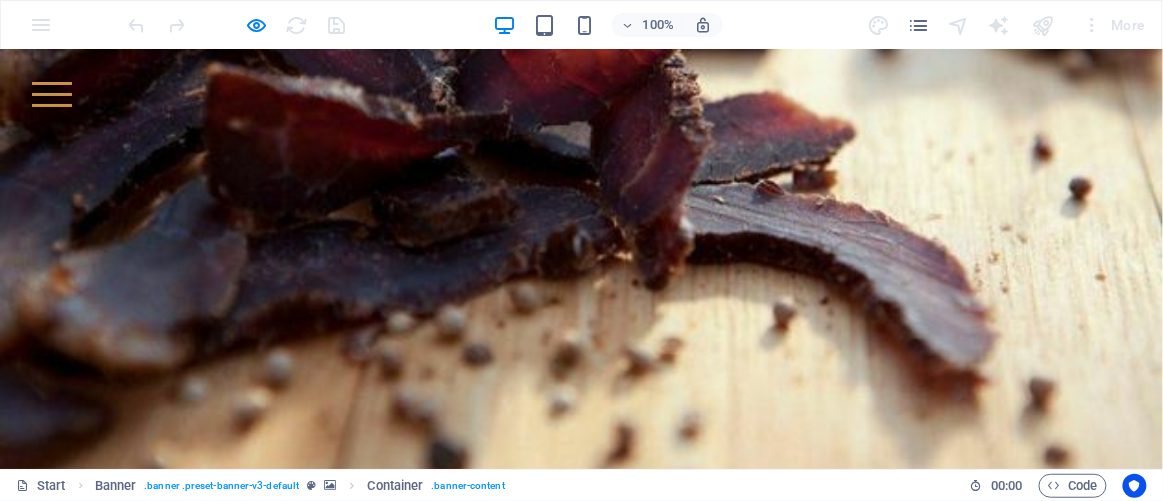 click on "BiltongBaas" at bounding box center [357, 1009] 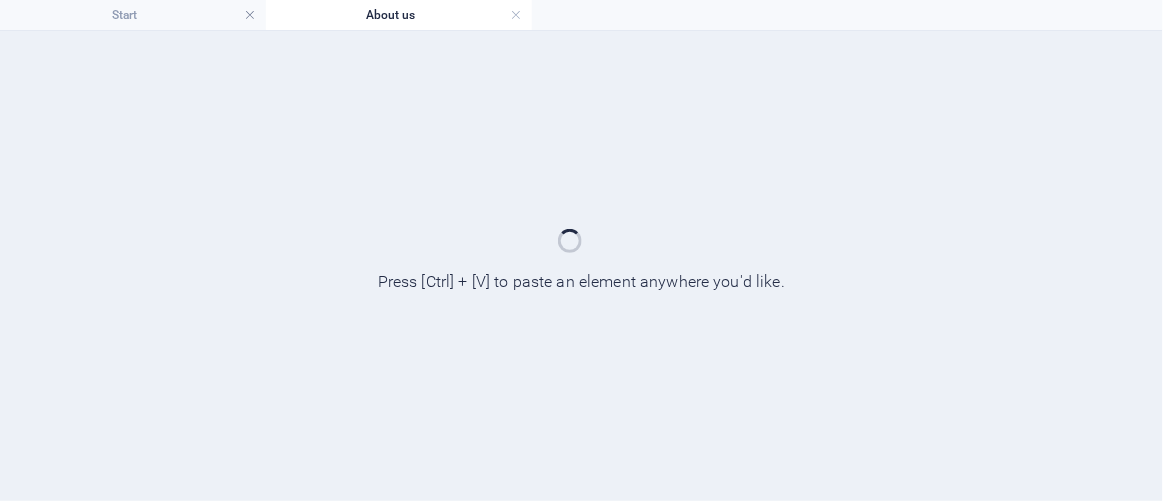 scroll, scrollTop: 0, scrollLeft: 0, axis: both 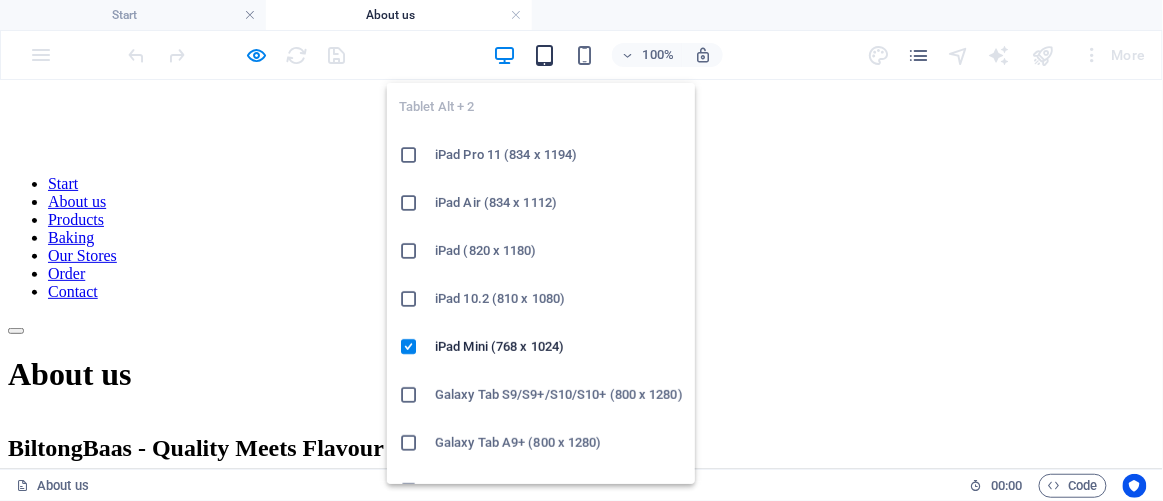 click at bounding box center [544, 55] 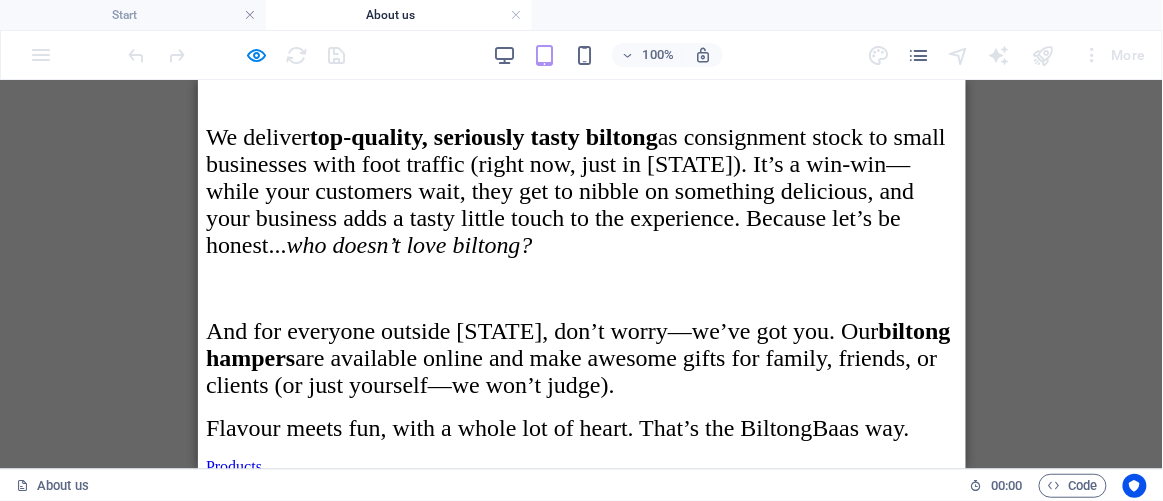 scroll, scrollTop: 603, scrollLeft: 0, axis: vertical 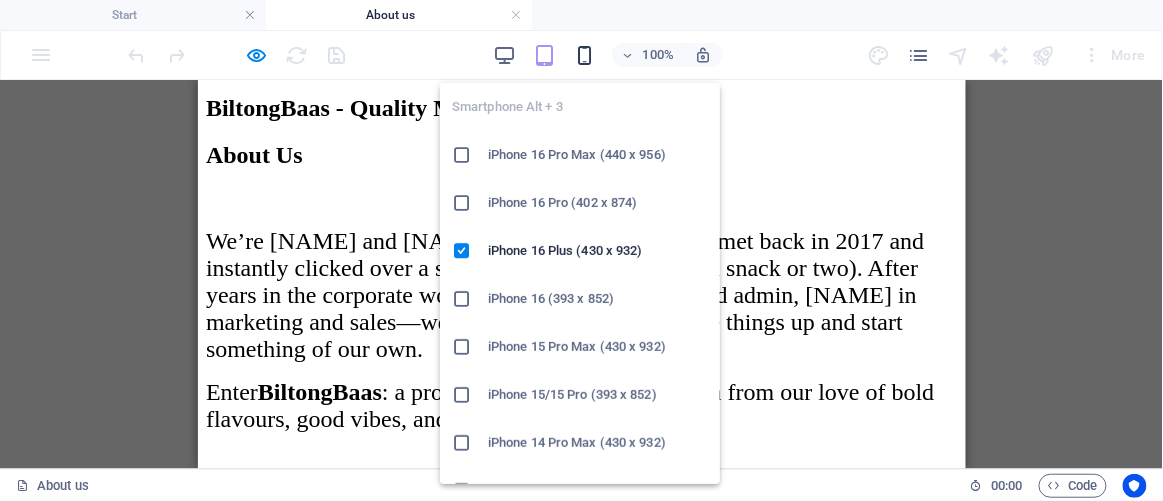 click at bounding box center (584, 55) 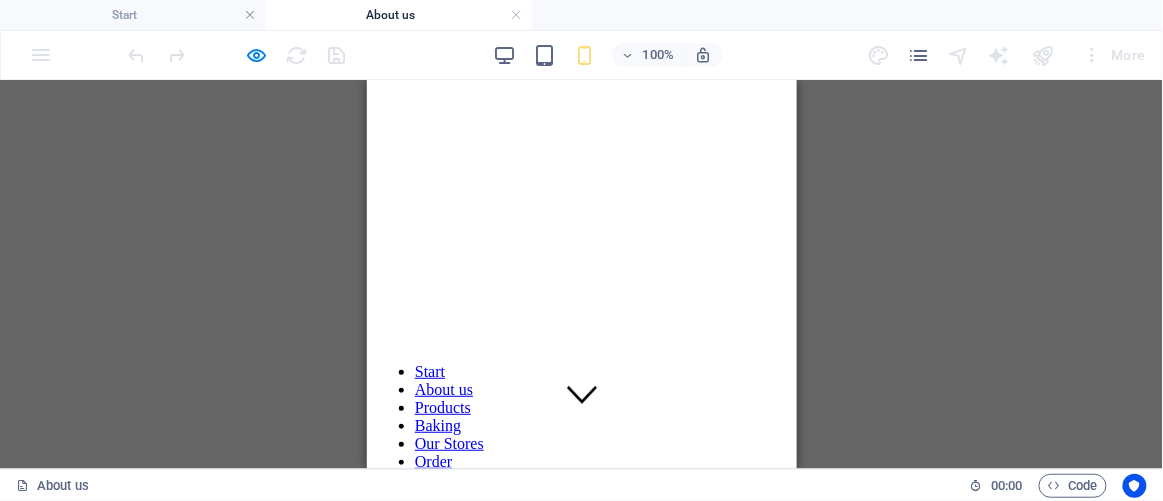 scroll, scrollTop: 0, scrollLeft: 0, axis: both 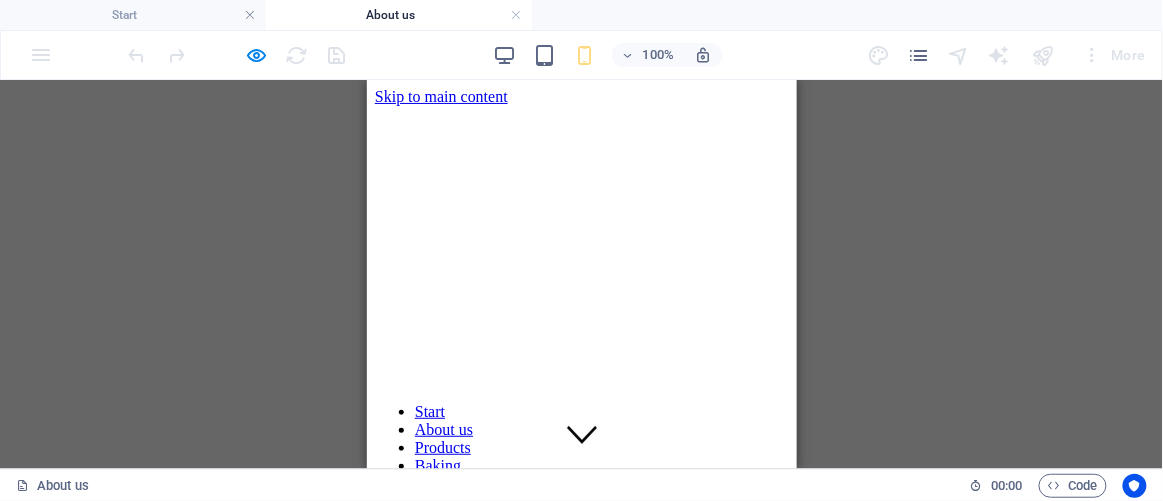click at bounding box center (581, 553) 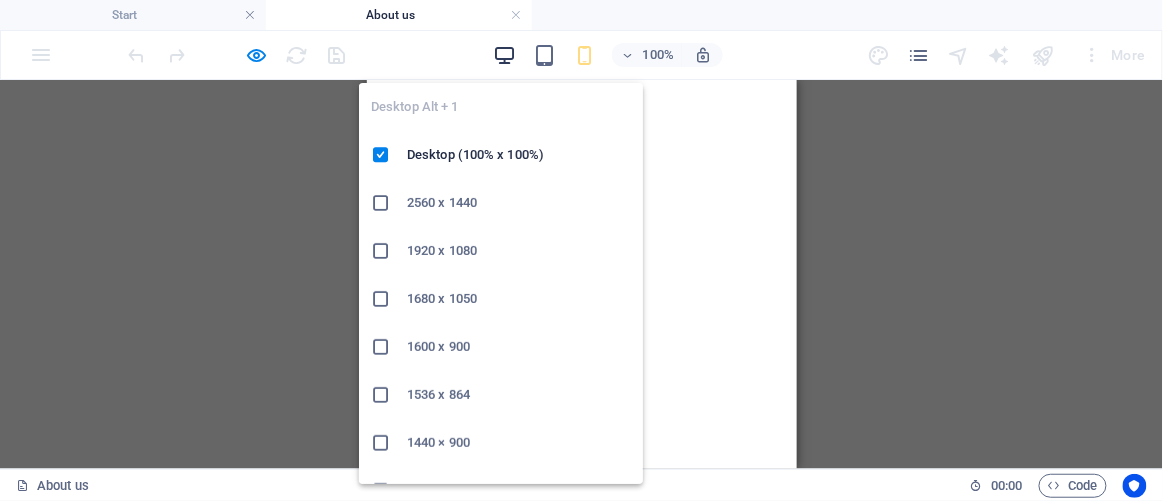 click at bounding box center [504, 55] 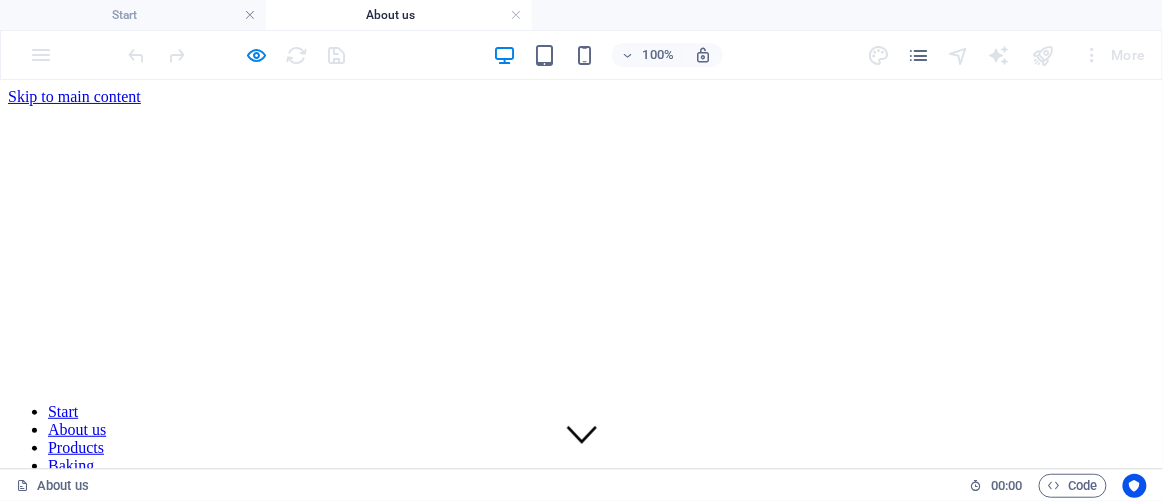 click on "Start About us Products Baking Our Stores Order Contact" at bounding box center (581, 465) 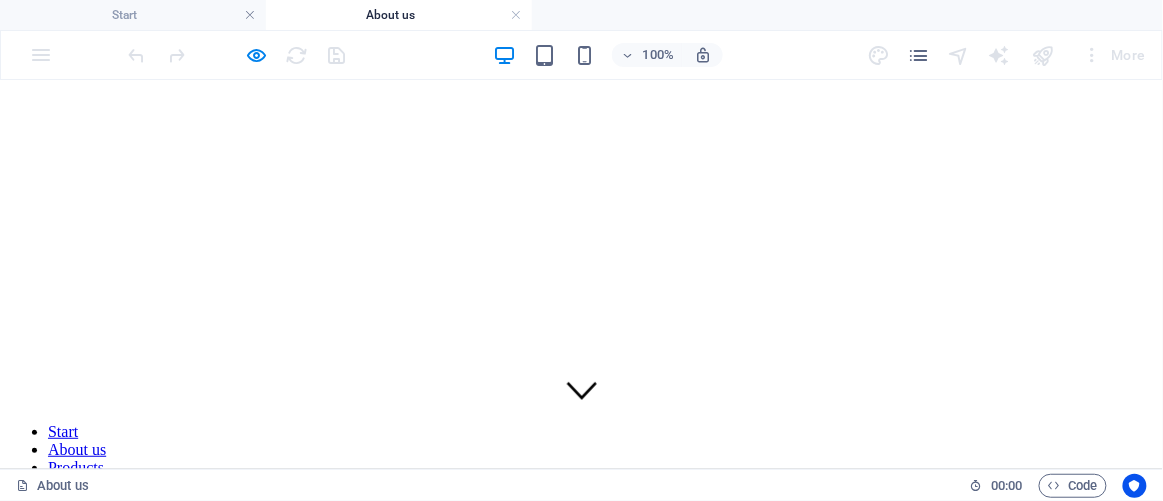 scroll, scrollTop: 0, scrollLeft: 0, axis: both 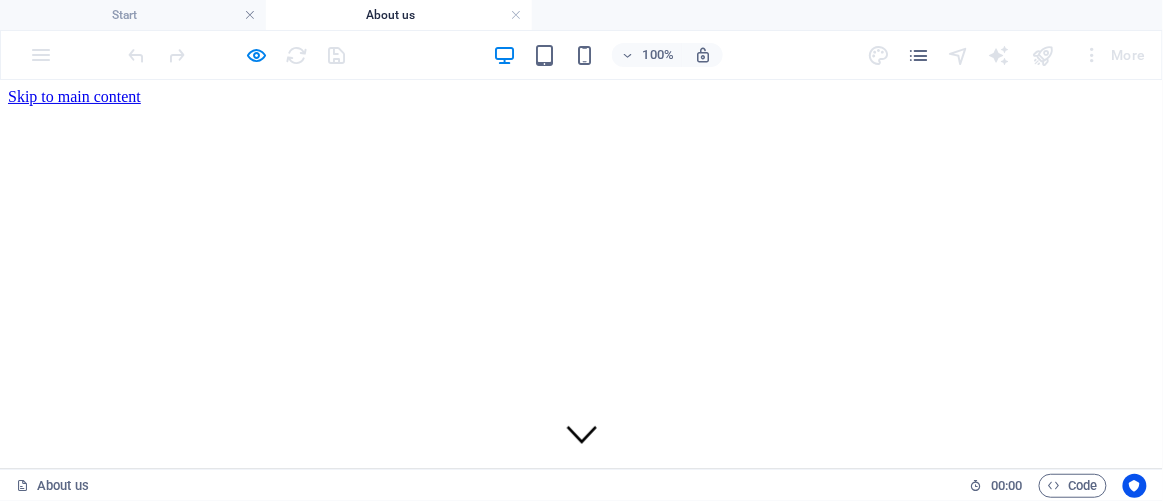 click at bounding box center (581, 617) 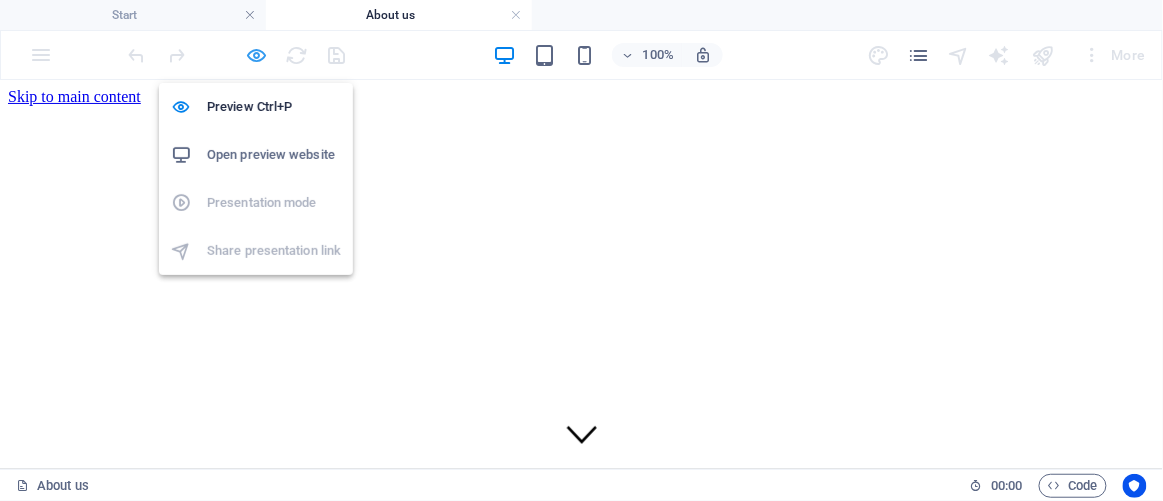 click at bounding box center (257, 55) 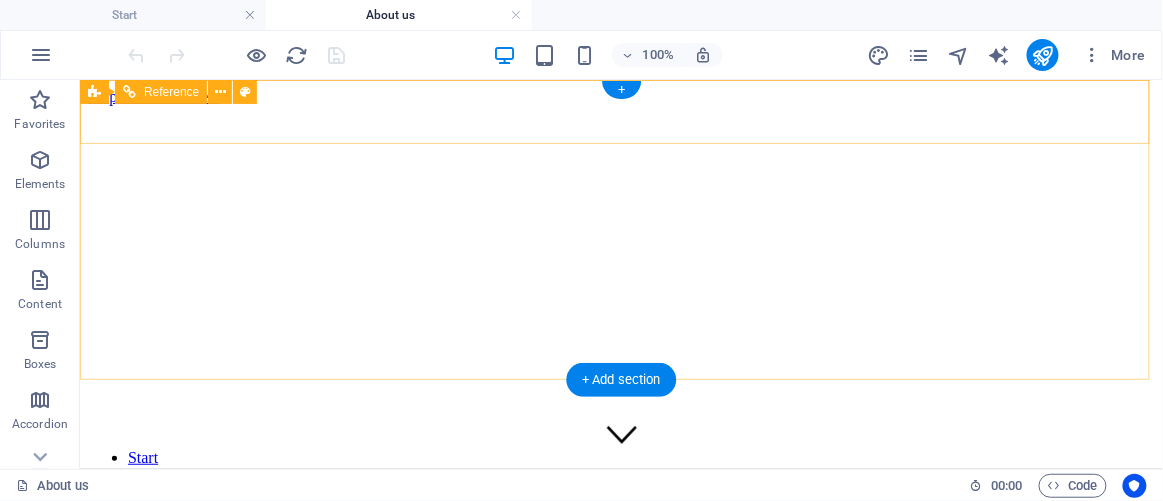 scroll, scrollTop: 0, scrollLeft: 0, axis: both 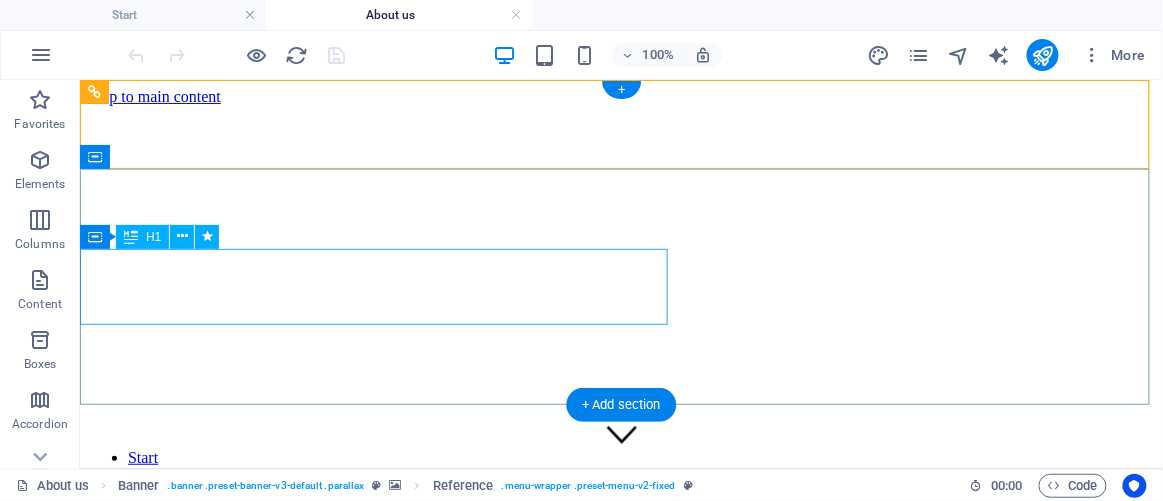 click on "About us" at bounding box center [620, 647] 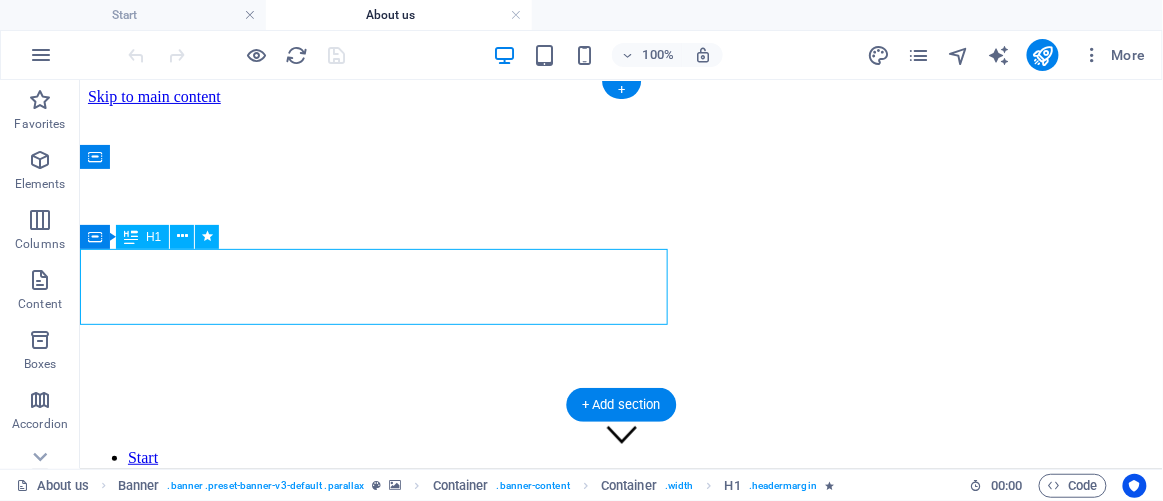 click on "About us" at bounding box center (620, 647) 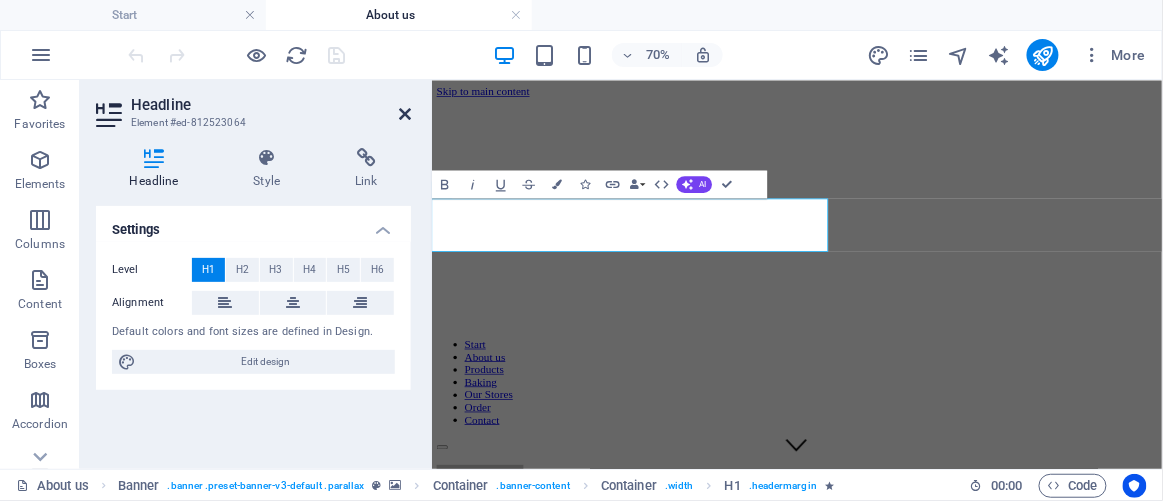 drag, startPoint x: 409, startPoint y: 113, endPoint x: 507, endPoint y: 125, distance: 98.731964 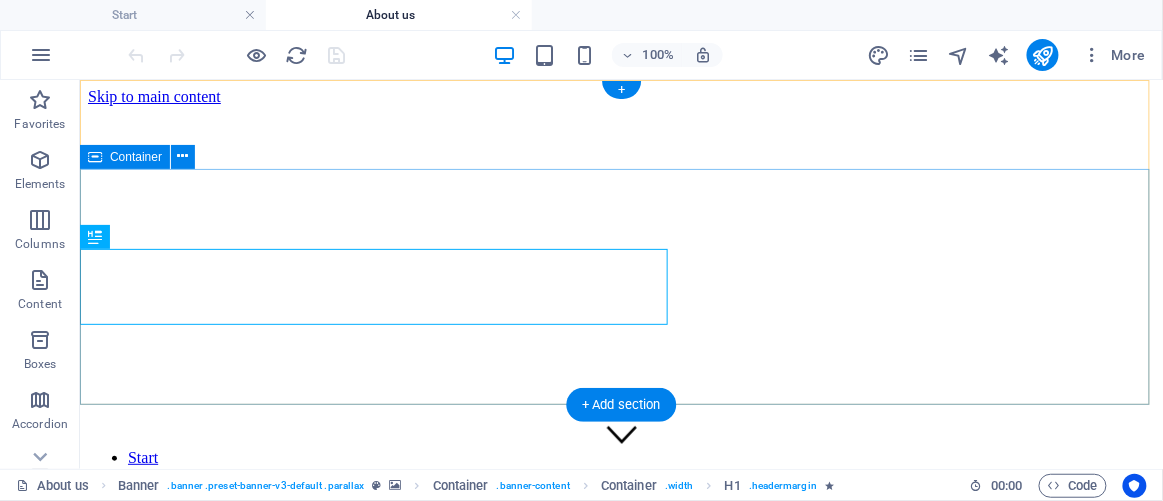 click on "About us" at bounding box center (620, 648) 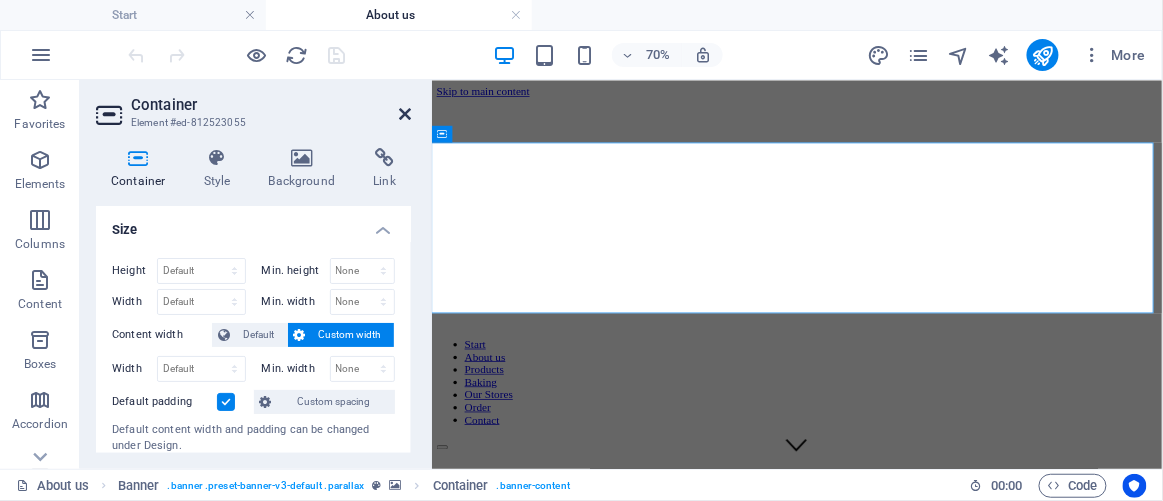 click at bounding box center (405, 114) 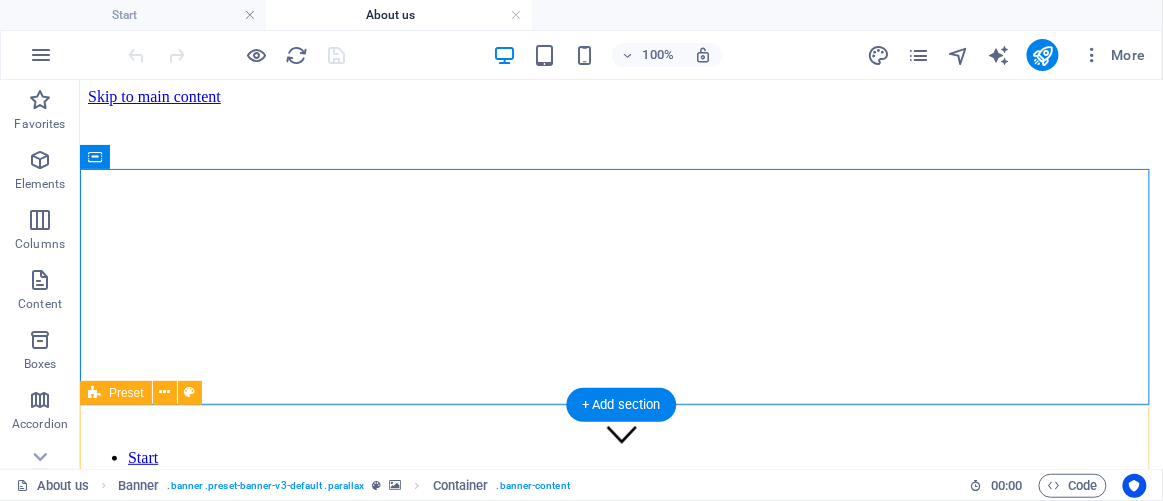 click on "BiltongBaas - Quality Meets Flavour About Us We’re [NAME] and [NAME]—two food lovers who met back in 2017 and instantly clicked over a shared dream (and probably a snack or two). After years in the corporate world—[NAME] in finance and admin, [NAME] in marketing and sales—we decided it was time to spice things up and start something of our own. Enter  BiltongBaas : a proudly South African idea born from our love of bold flavours, good vibes, and making people smile. What We're All About We deliver  top-quality, seriously tasty biltong  as consignment stock to small businesses with foot traffic (right now, just in [STATE]). It’s a win-win—while your customers wait, they get to nibble on something delicious, and your business adds a tasty little touch to the experience. Because let’s be honest...  who doesn’t love biltong? And for everyone outside [STATE], don’t worry—we’ve got you. Our  biltong hampers Flavour meets fun, with a whole lot of heart. That’s the BiltongBaas way." at bounding box center [620, 1071] 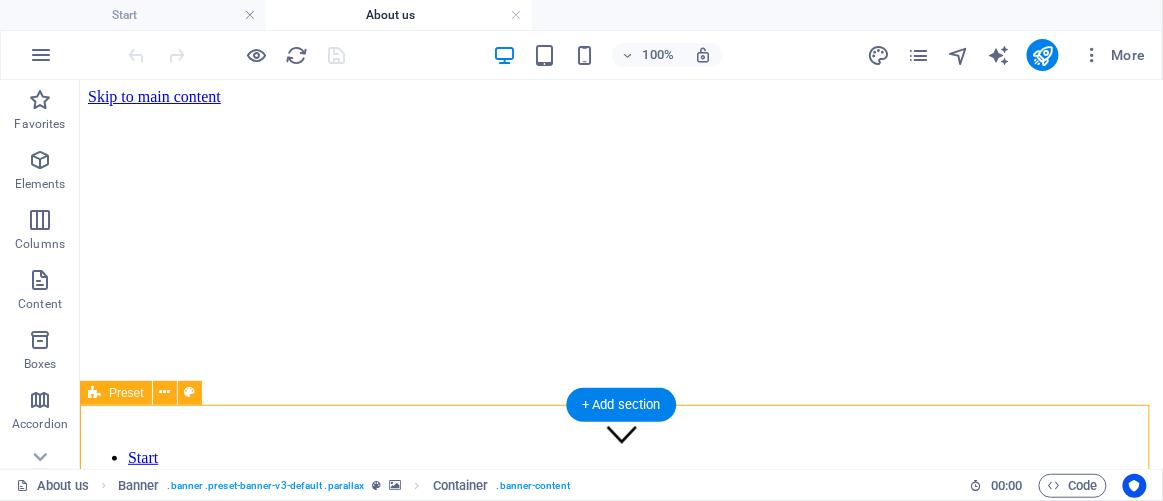 click on "BiltongBaas - Quality Meets Flavour About Us We’re [NAME] and [NAME]—two food lovers who met back in 2017 and instantly clicked over a shared dream (and probably a snack or two). After years in the corporate world—[NAME] in finance and admin, [NAME] in marketing and sales—we decided it was time to spice things up and start something of our own. Enter  BiltongBaas : a proudly South African idea born from our love of bold flavours, good vibes, and making people smile. What We're All About We deliver  top-quality, seriously tasty biltong  as consignment stock to small businesses with foot traffic (right now, just in [STATE]). It’s a win-win—while your customers wait, they get to nibble on something delicious, and your business adds a tasty little touch to the experience. Because let’s be honest...  who doesn’t love biltong? And for everyone outside [STATE], don’t worry—we’ve got you. Our  biltong hampers Flavour meets fun, with a whole lot of heart. That’s the BiltongBaas way." at bounding box center [620, 1071] 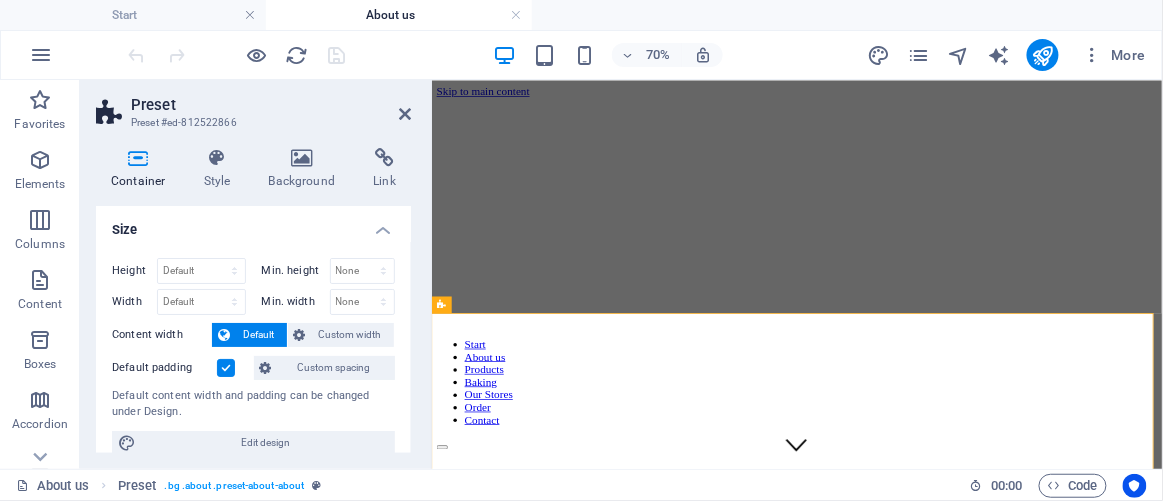 click on "Preset Preset #ed-812522866" at bounding box center (253, 106) 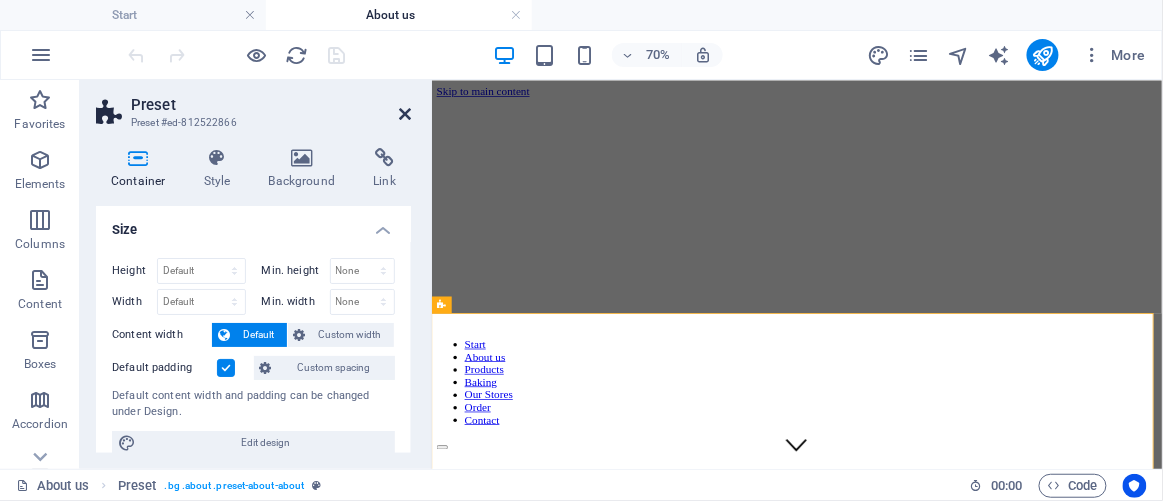 click at bounding box center [405, 114] 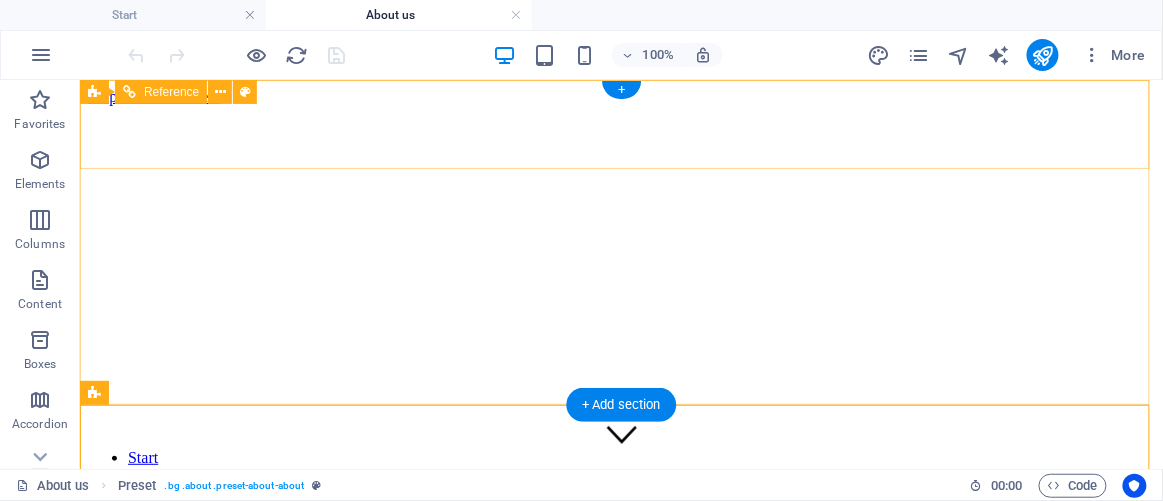 click on "Start About us Products Baking Our Stores Order Contact" at bounding box center [620, 528] 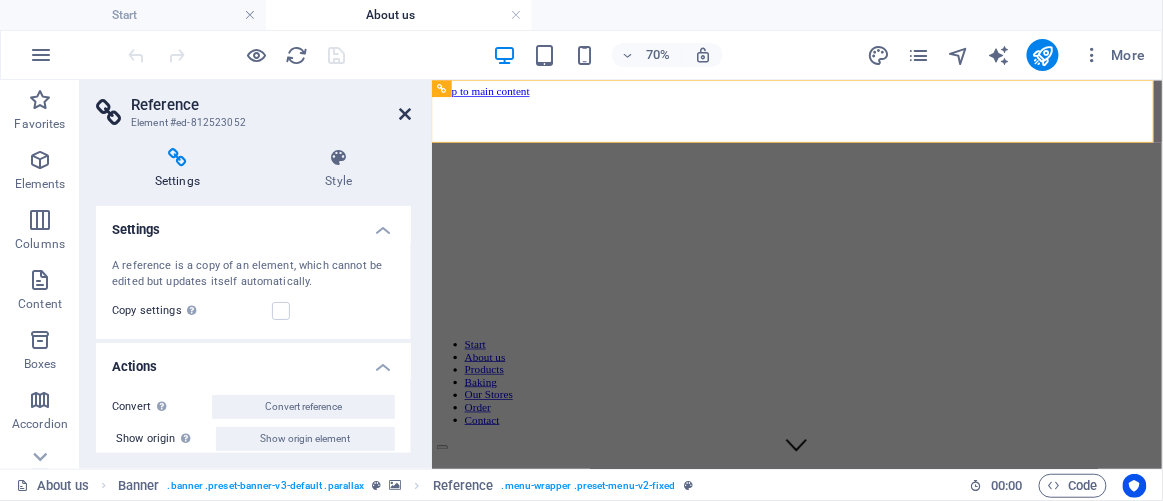click at bounding box center [405, 114] 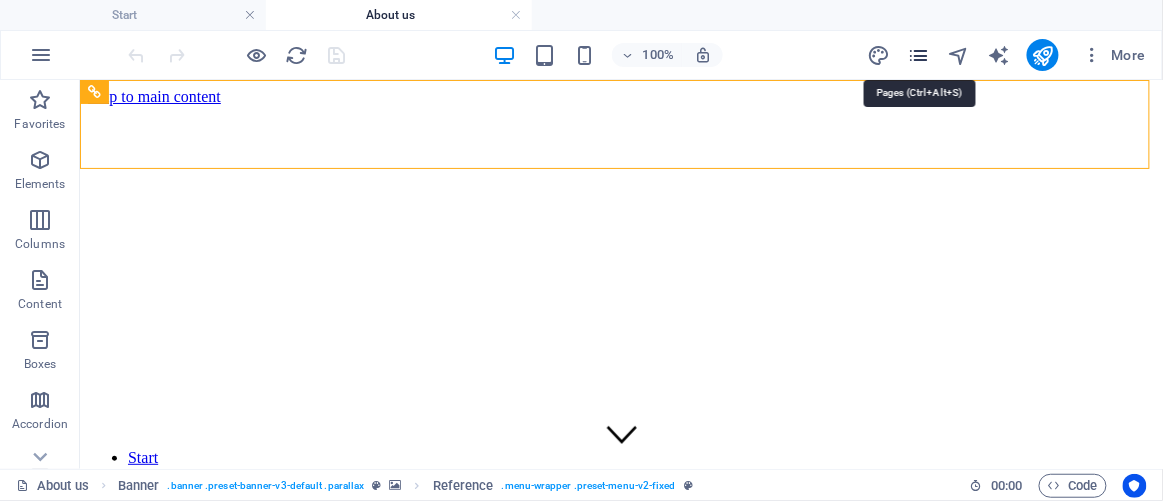 click at bounding box center (918, 55) 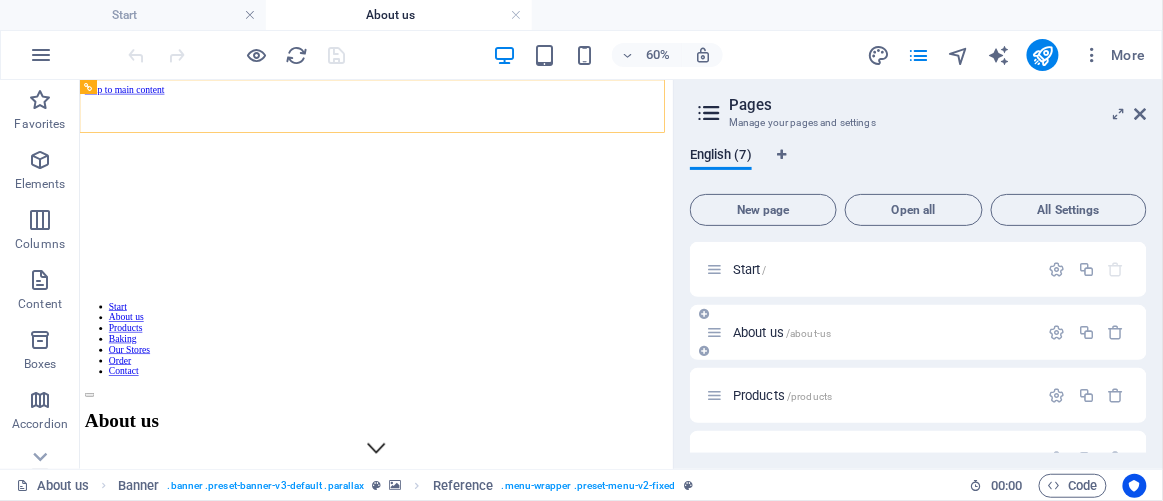 click on "About us /about-us" at bounding box center (782, 332) 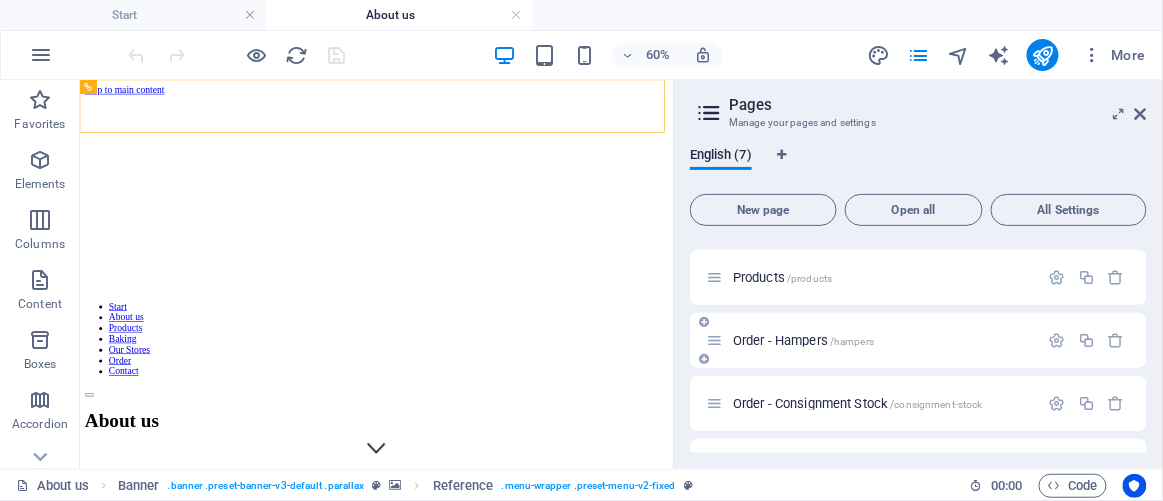 scroll, scrollTop: 90, scrollLeft: 0, axis: vertical 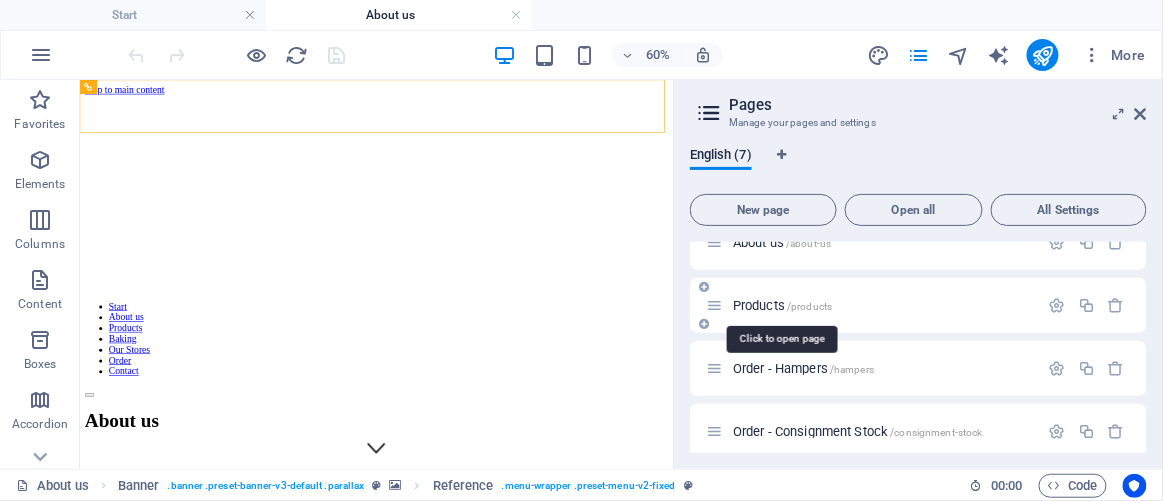 click on "Products /products" at bounding box center [782, 305] 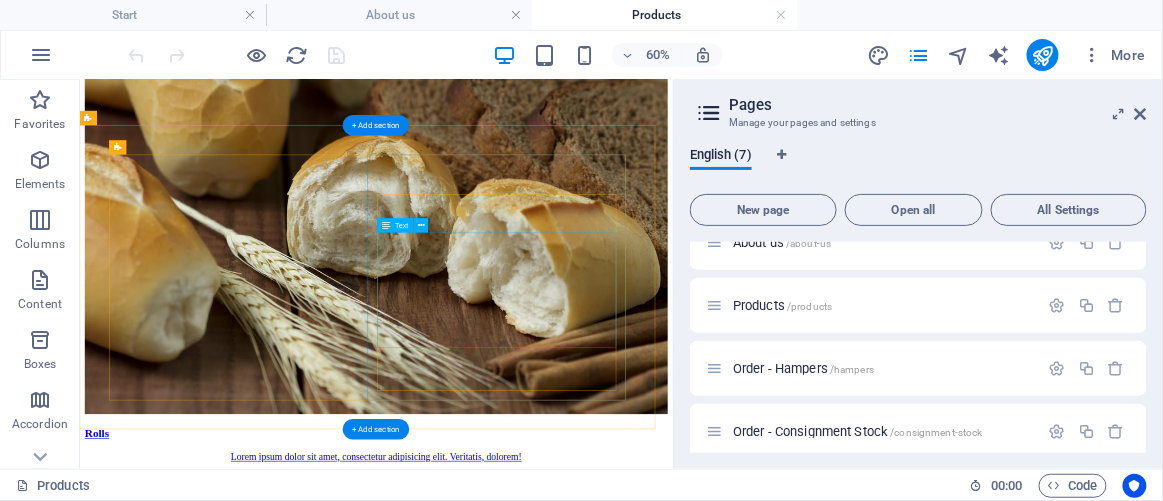 scroll, scrollTop: 4909, scrollLeft: 0, axis: vertical 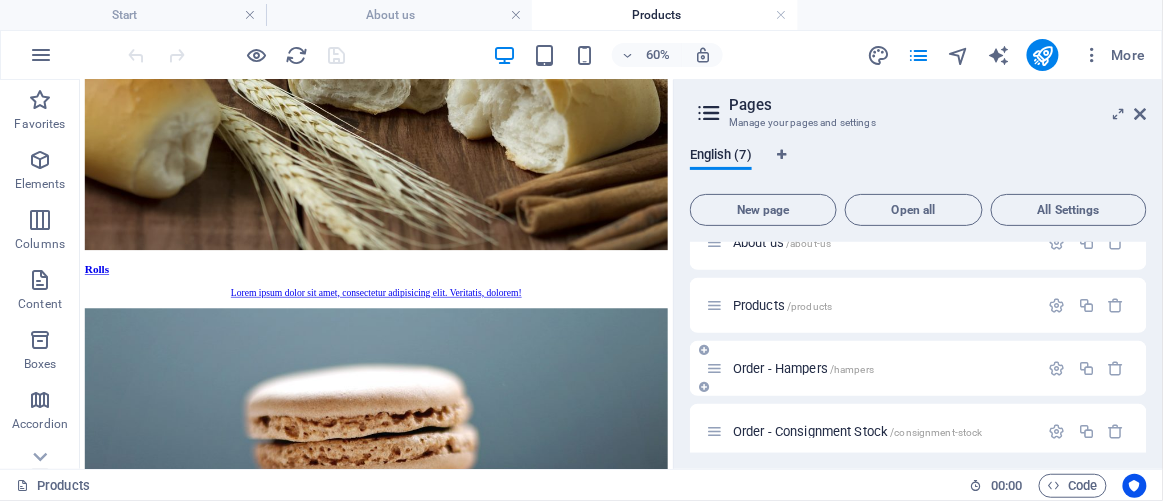 click on "Order - Hampers /hampers" at bounding box center [803, 368] 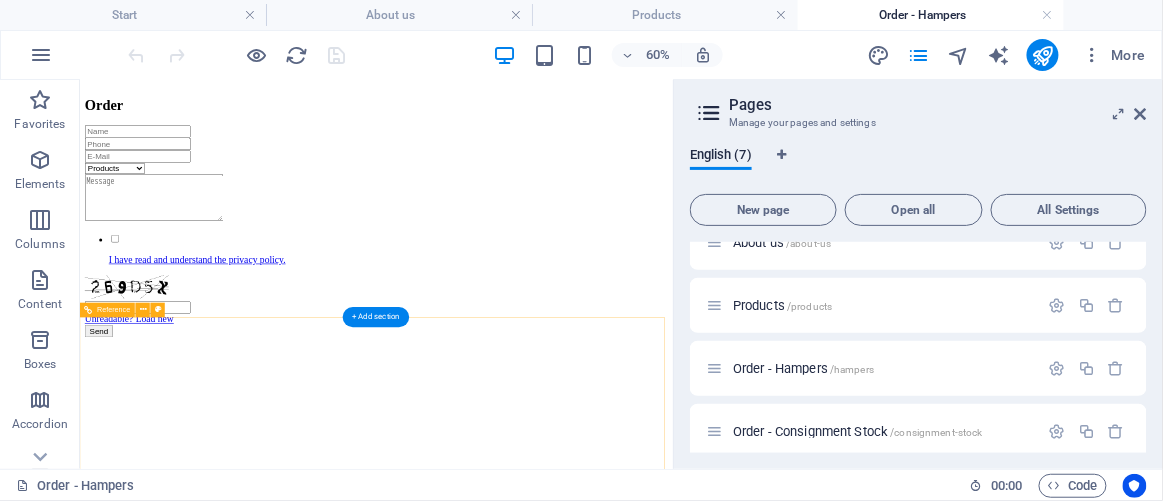 scroll, scrollTop: 877, scrollLeft: 0, axis: vertical 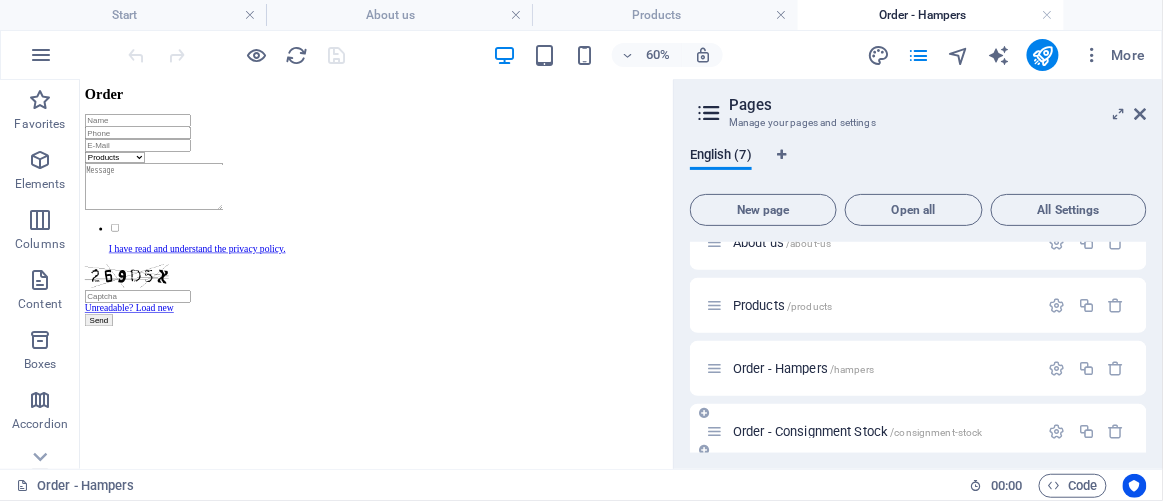 click on "Order - Consignment Stock /consignment-stock" at bounding box center (858, 431) 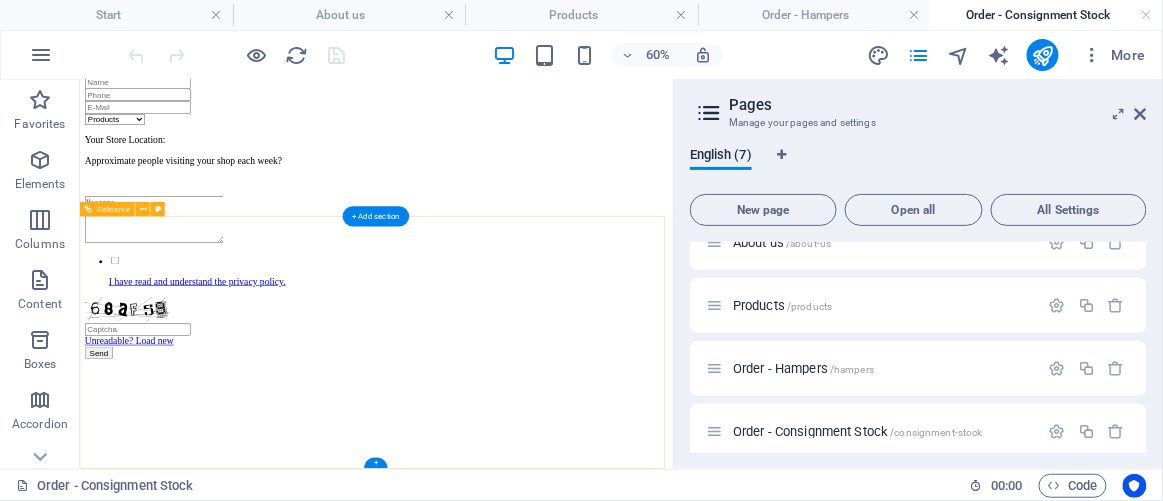 scroll, scrollTop: 941, scrollLeft: 0, axis: vertical 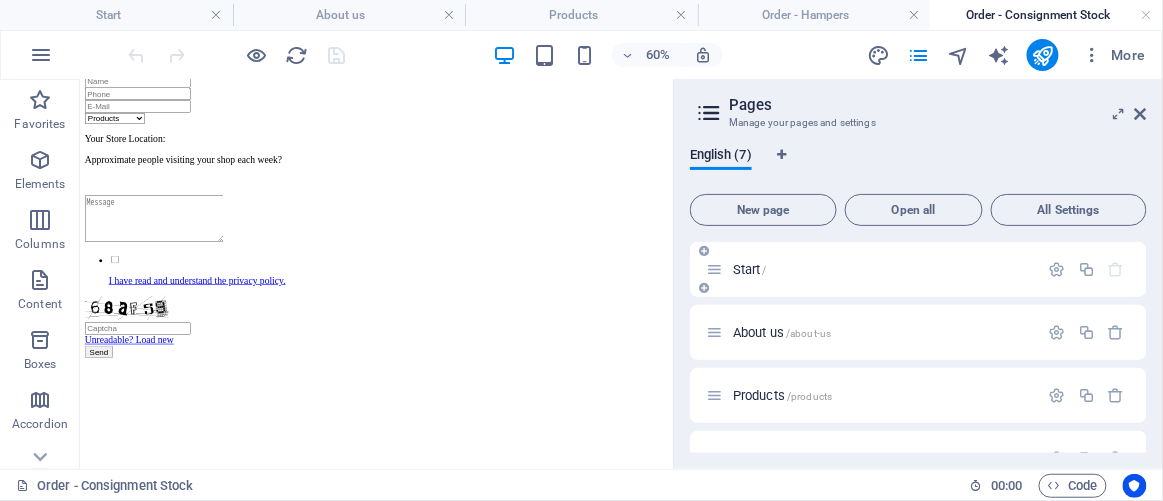 click on "Start /" at bounding box center [883, 269] 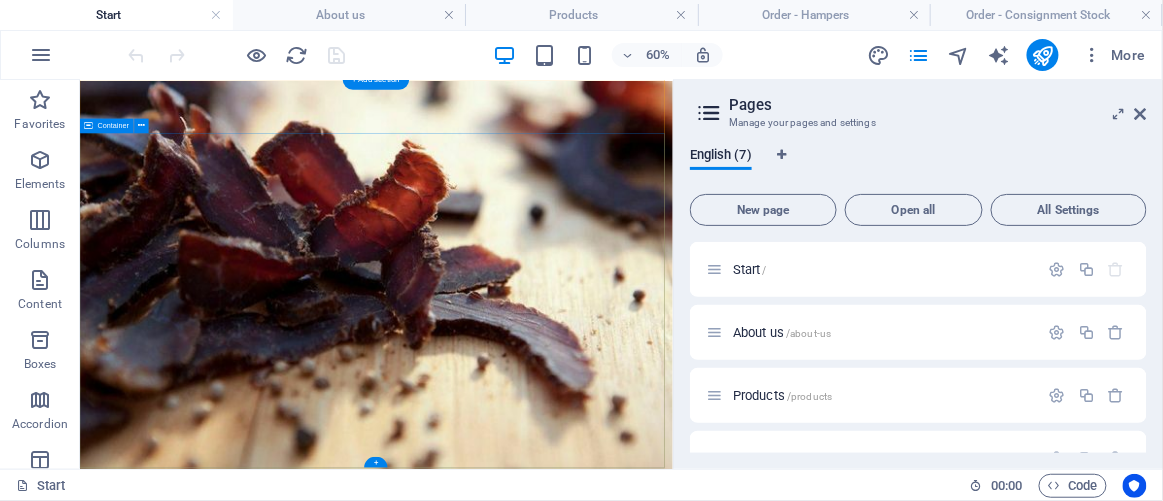 scroll, scrollTop: 279, scrollLeft: 0, axis: vertical 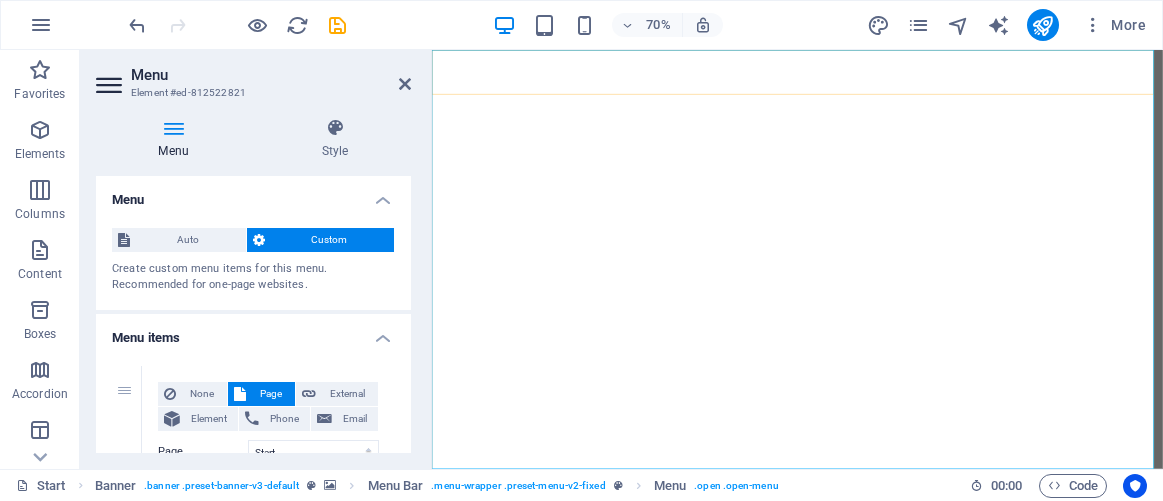 select 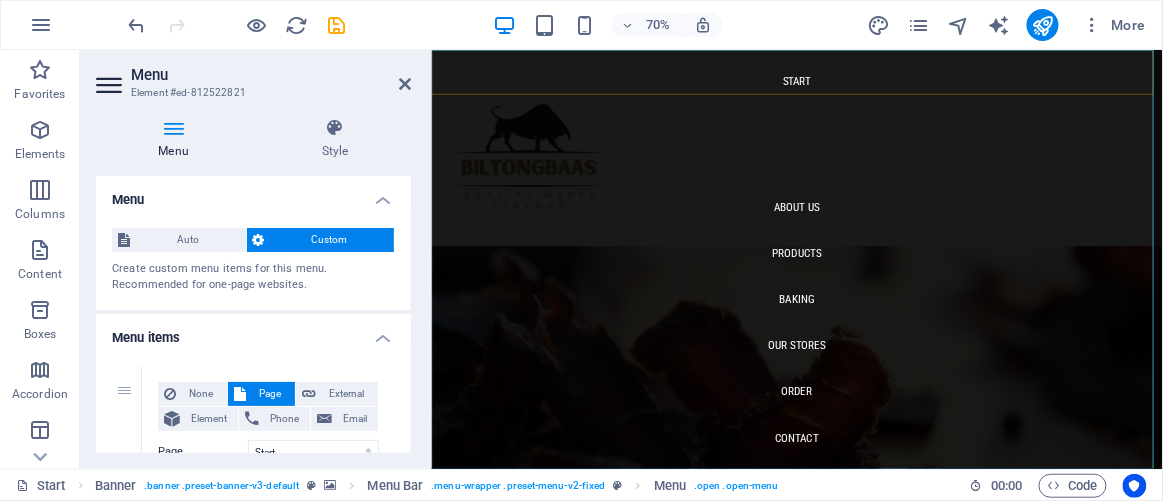 scroll, scrollTop: 0, scrollLeft: 0, axis: both 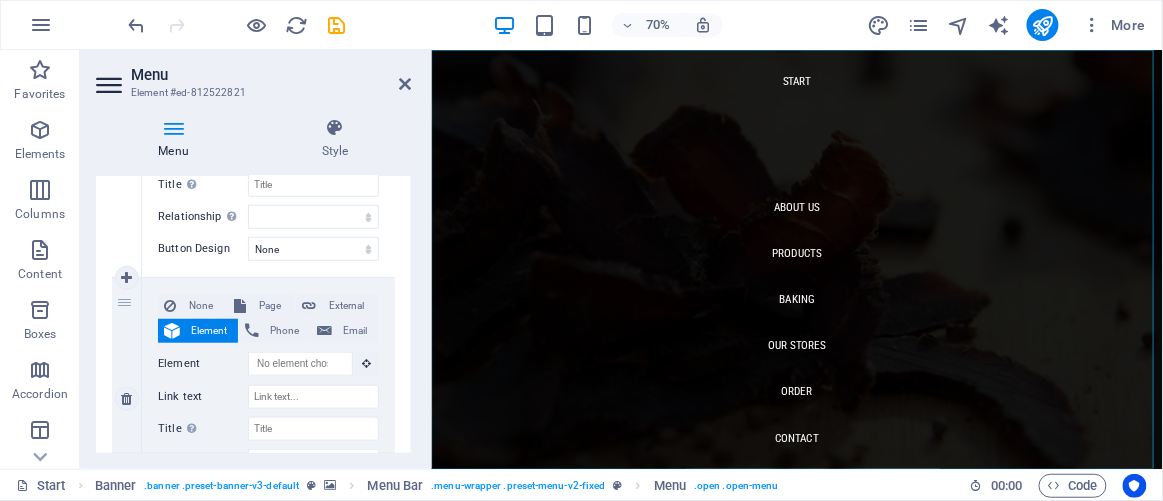 click on "None Page External Element Phone Email Page Start About us Products Order - Hampers Order - Consignment Stock Legal Notice Privacy Element
URL Phone Email Link text Link target New tab Same tab Overlay Title Additional link description, should not be the same as the link text. The title is most often shown as a tooltip text when the mouse moves over the element. Leave empty if uncertain. Relationship Sets the  relationship of this link to the link target . For example, the value "nofollow" instructs search engines not to follow the link. Can be left empty. alternate author bookmark external help license next nofollow noreferrer noopener prev search tag Button Design None Default Primary Secondary" at bounding box center [268, 399] 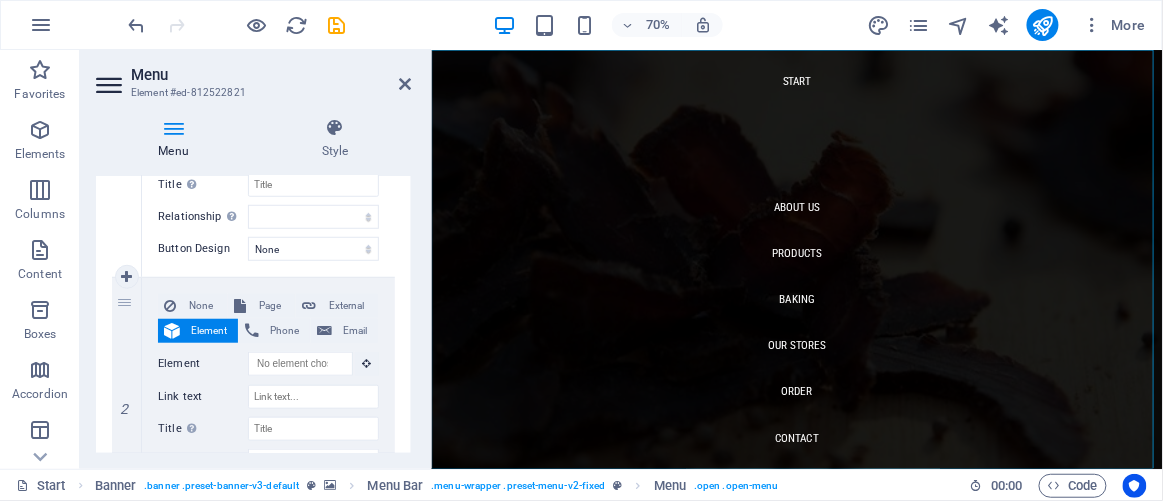 click on "None Page External Element Phone Email Page Start About us Products Order - Hampers Order - Consignment Stock Legal Notice Privacy Element
URL /15661354 Phone Email Link text Start Link target New tab Same tab Overlay Title Additional link description, should not be the same as the link text. The title is most often shown as a tooltip text when the mouse moves over the element. Leave empty if uncertain. Relationship Sets the  relationship of this link to the link target . For example, the value "nofollow" instructs search engines not to follow the link. Can be left empty. alternate author bookmark external help license next nofollow noreferrer noopener prev search tag Button Design None Default Primary Secondary" at bounding box center [268, 140] 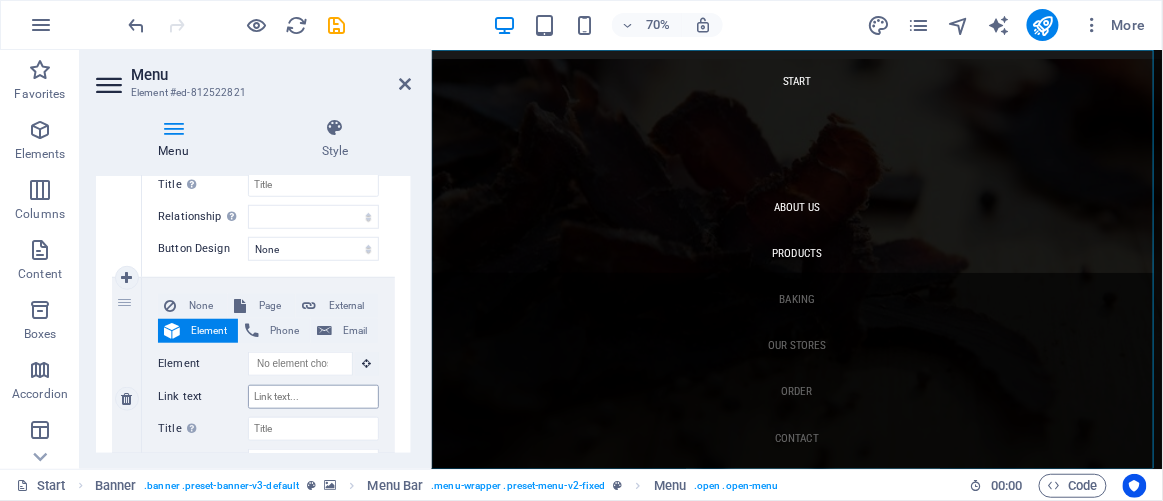 scroll, scrollTop: 279, scrollLeft: 0, axis: vertical 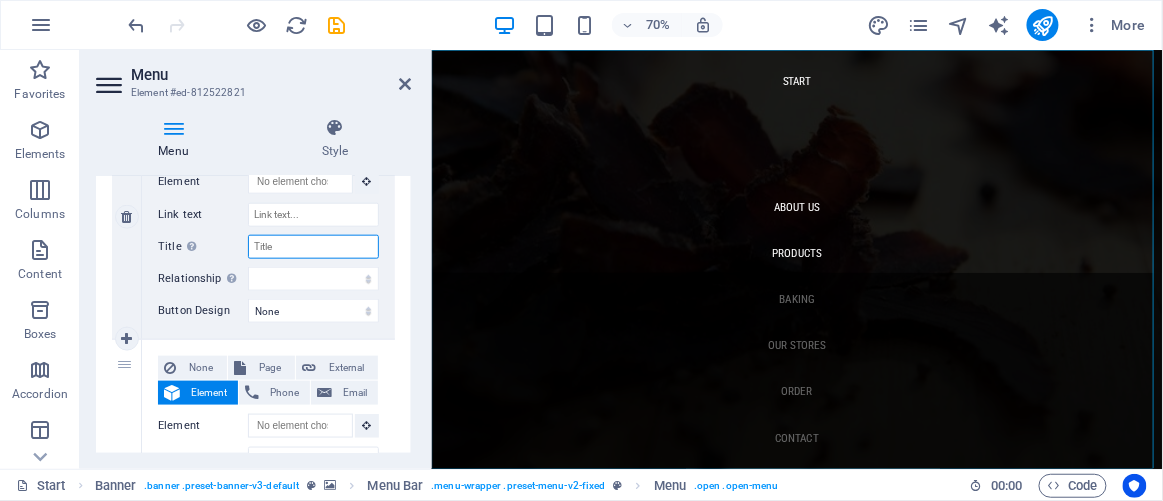click on "Title Additional link description, should not be the same as the link text. The title is most often shown as a tooltip text when the mouse moves over the element. Leave empty if uncertain." at bounding box center [313, 247] 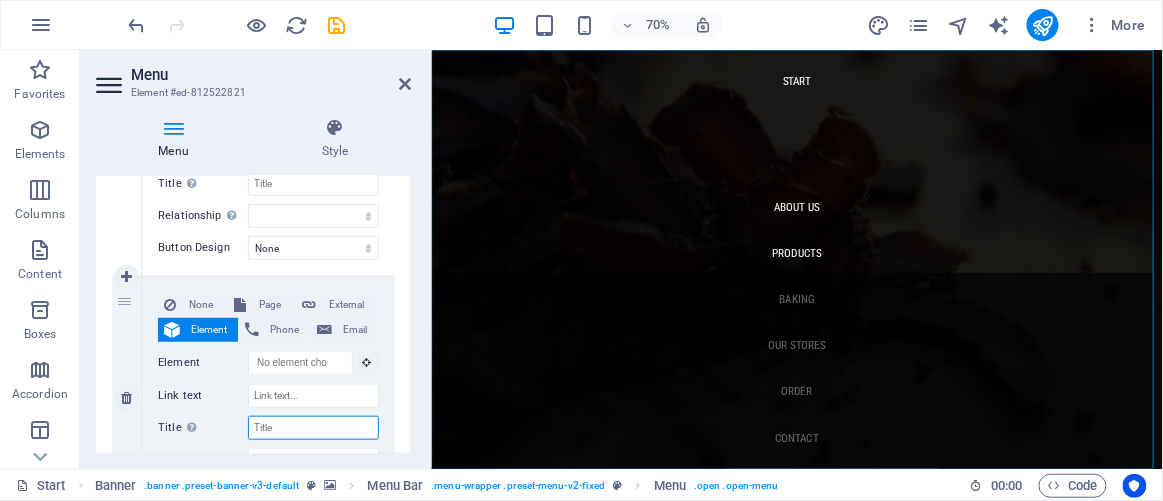 scroll, scrollTop: 363, scrollLeft: 0, axis: vertical 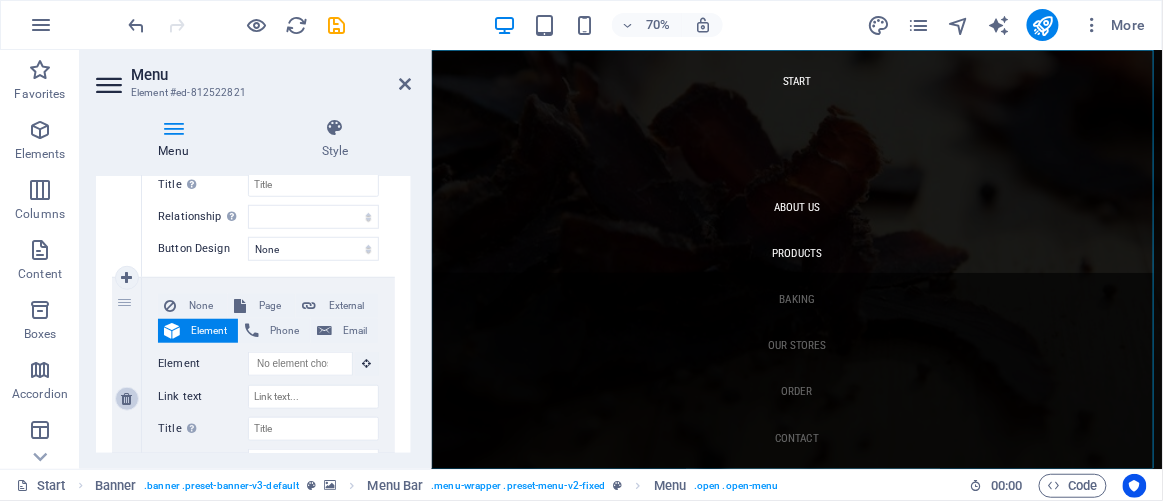 click at bounding box center [126, 399] 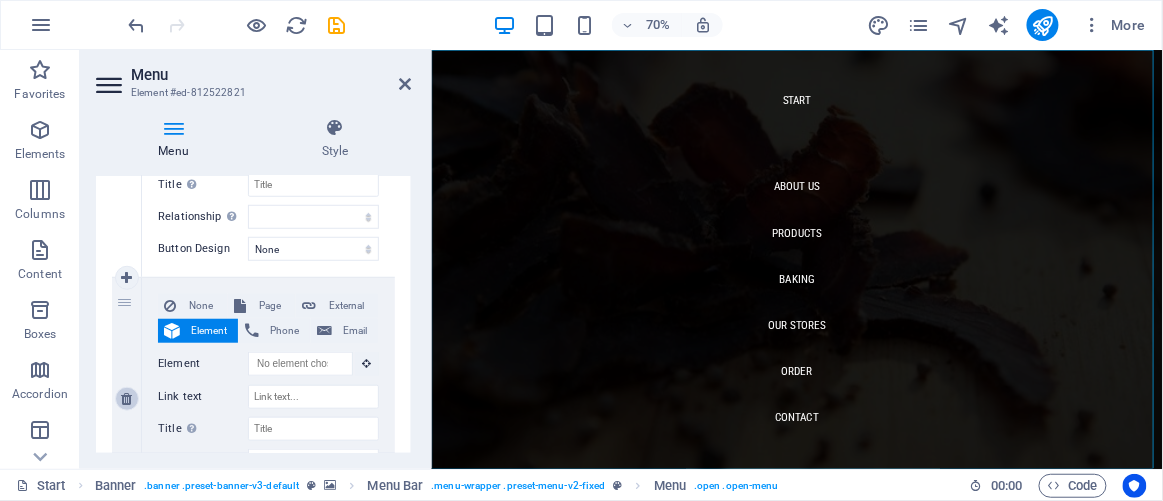 click at bounding box center (127, 399) 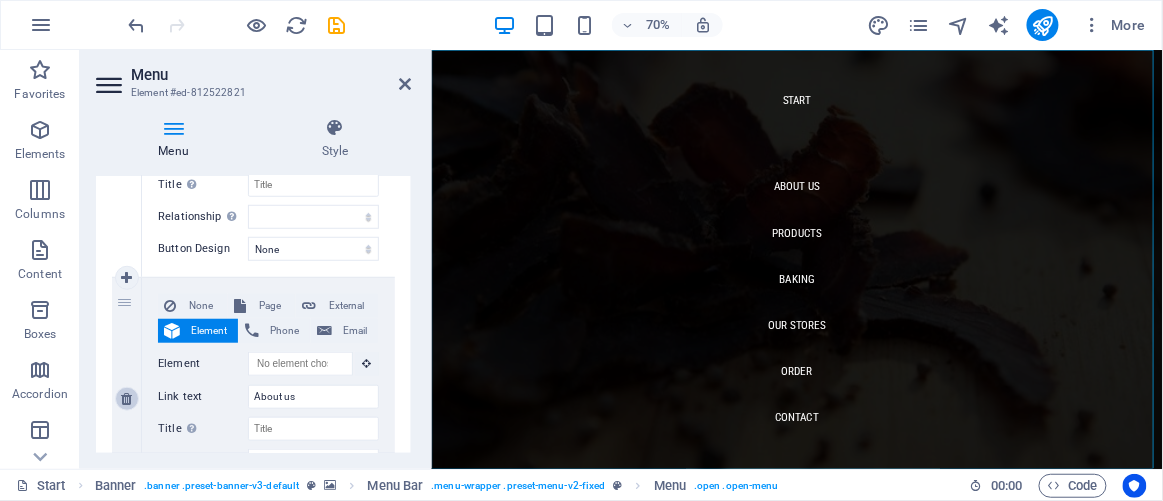 type on "/15661363" 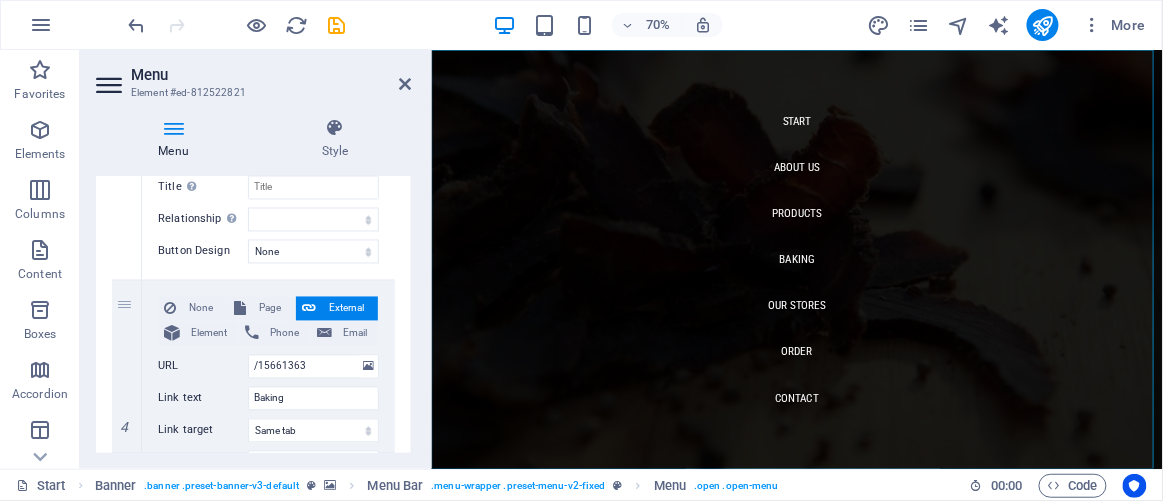 scroll, scrollTop: 999, scrollLeft: 0, axis: vertical 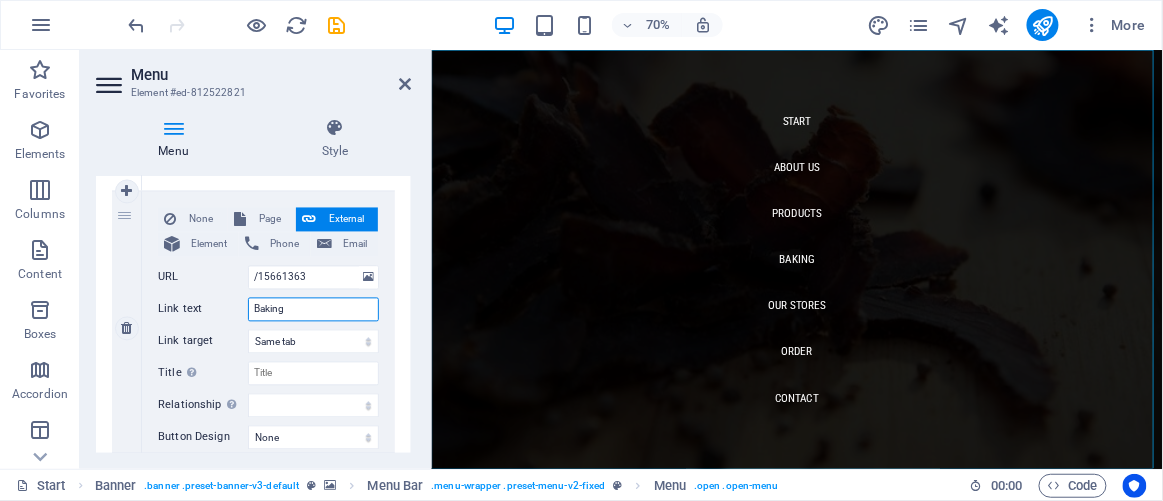 click on "Baking" at bounding box center (313, 310) 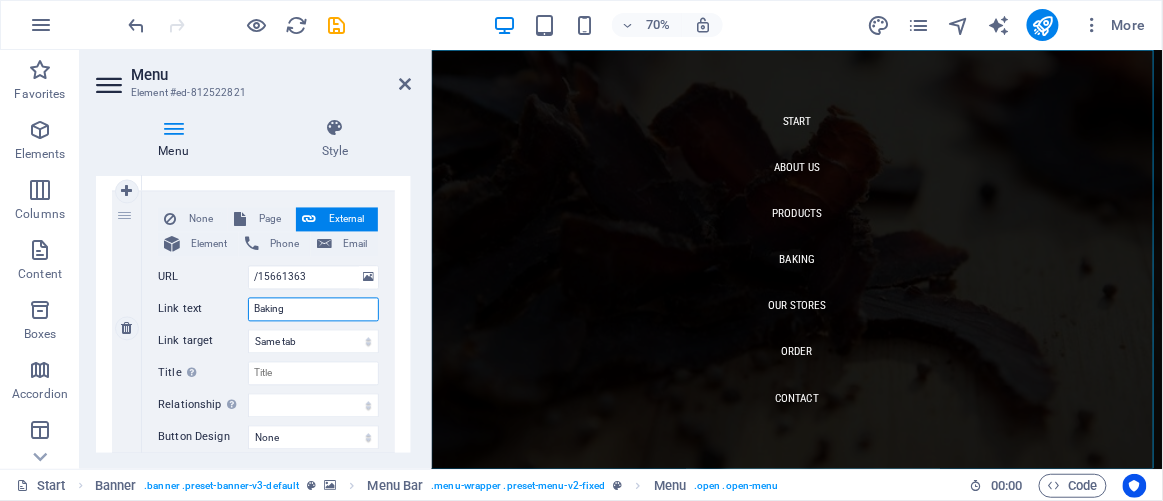 drag, startPoint x: 296, startPoint y: 305, endPoint x: 220, endPoint y: 319, distance: 77.27872 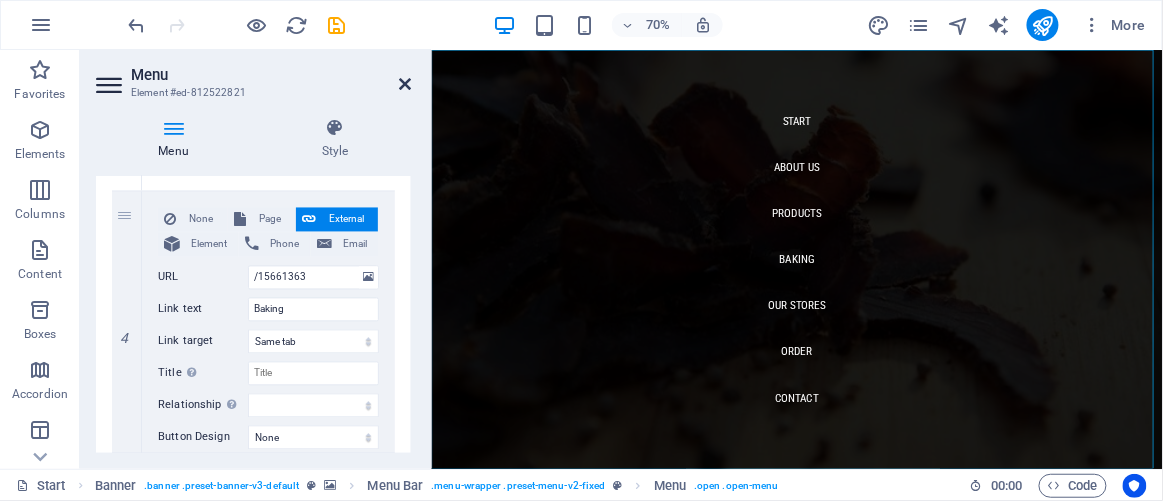 click at bounding box center [405, 84] 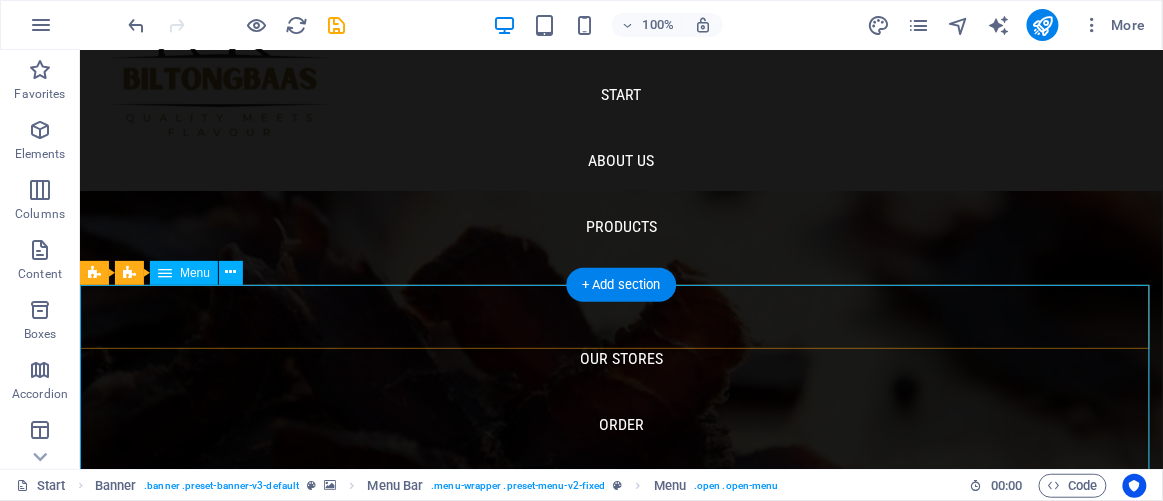 scroll, scrollTop: 0, scrollLeft: 0, axis: both 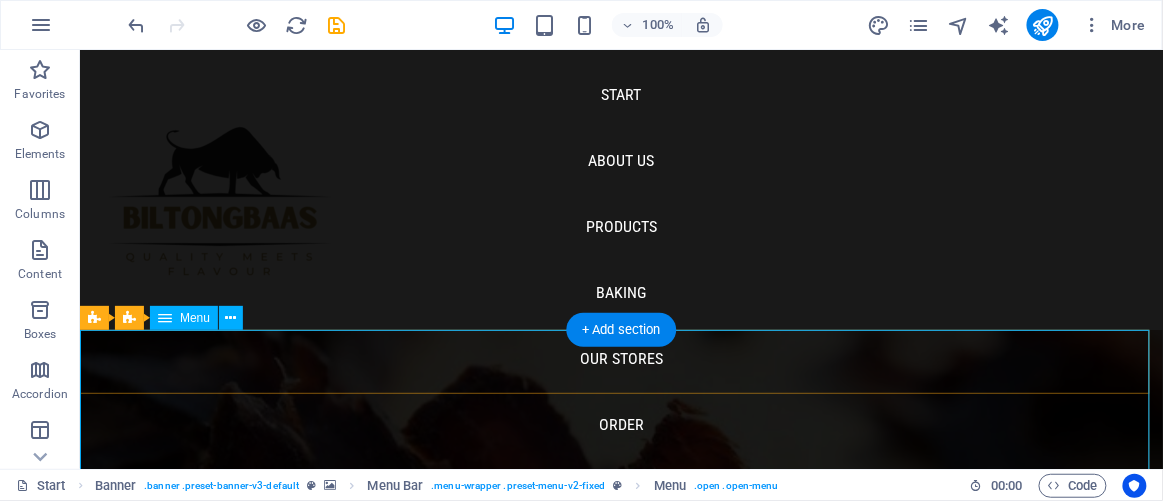 click on "Start About us Products Baking Our Stores Order Contact" at bounding box center (620, 258) 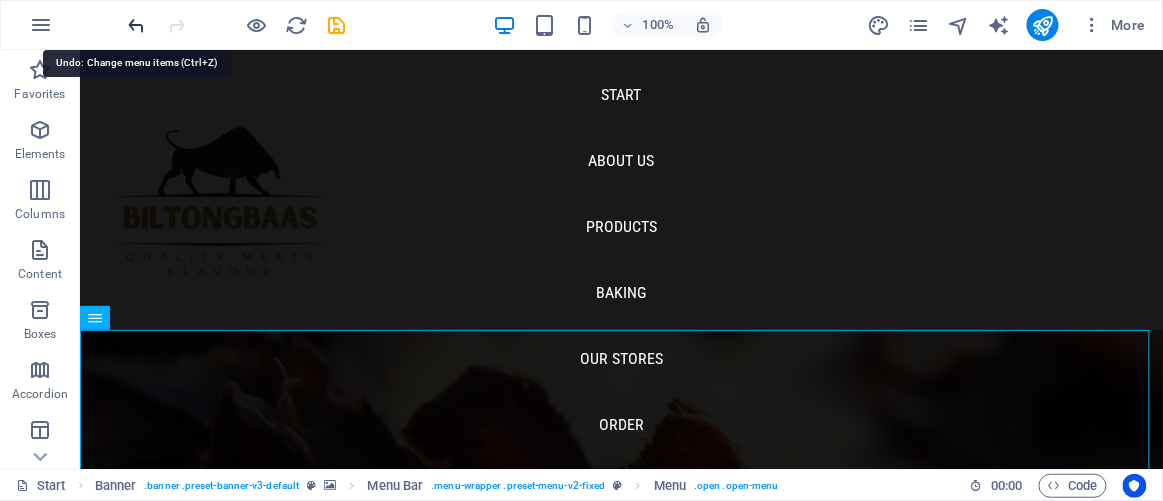 click at bounding box center (137, 25) 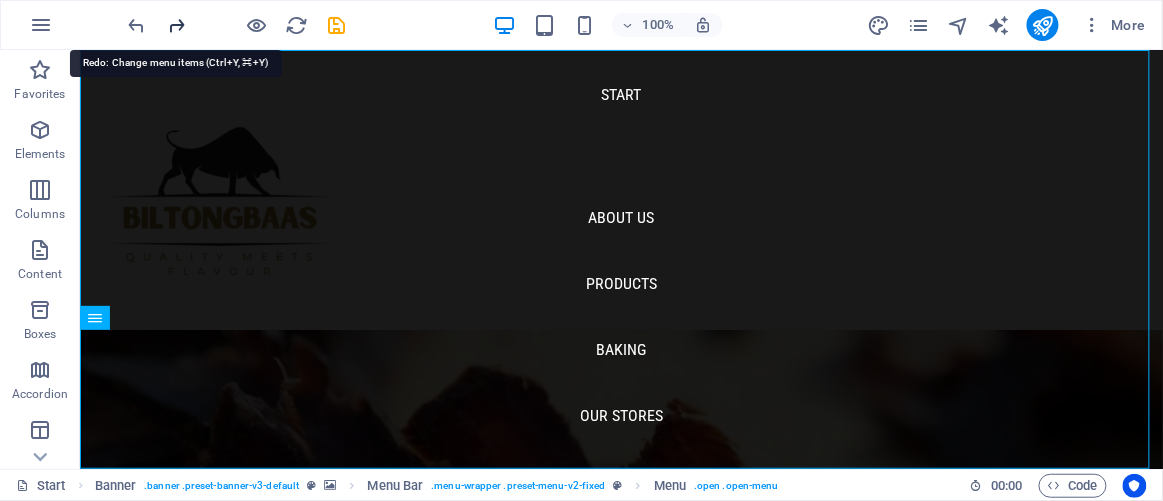 click at bounding box center [177, 25] 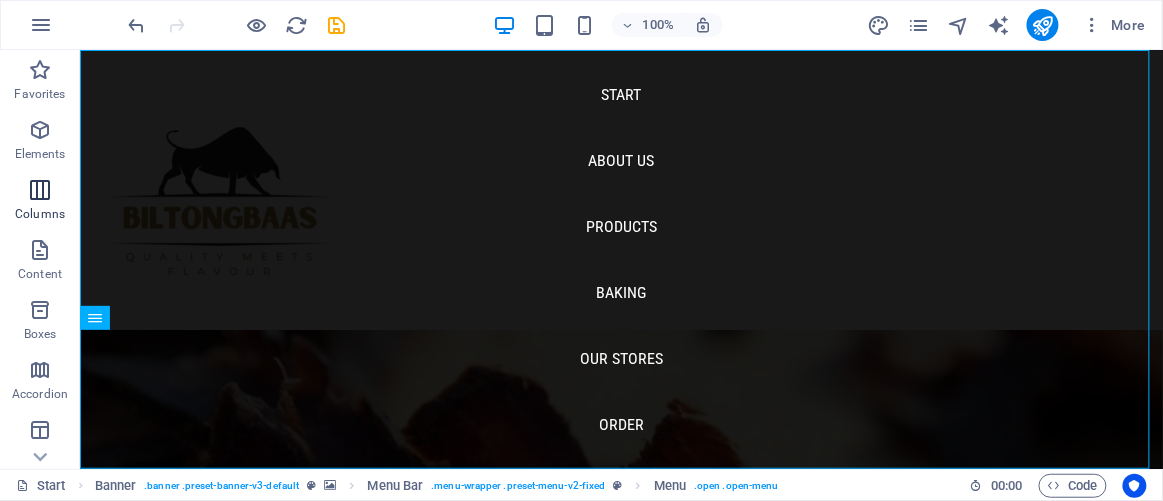 click at bounding box center (40, 190) 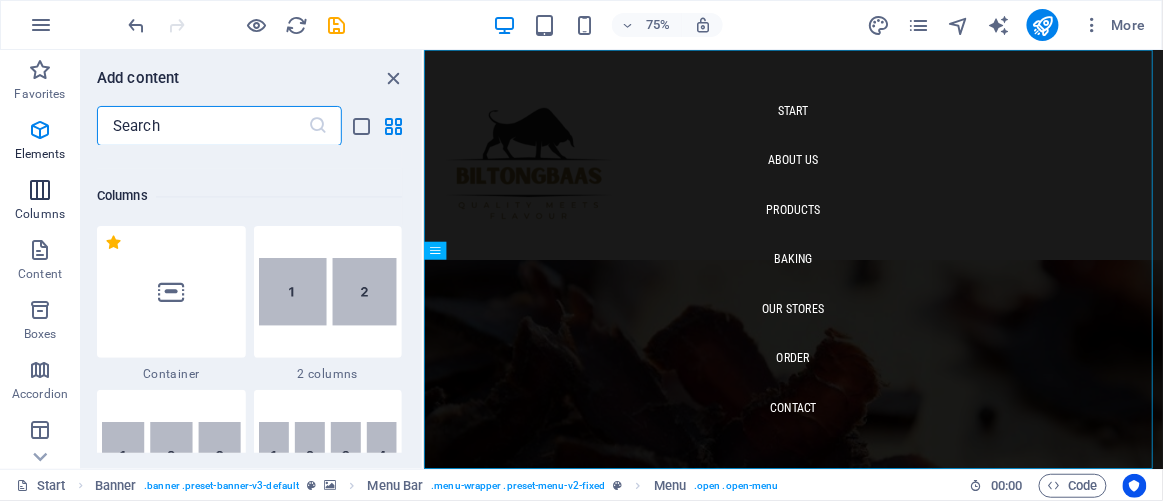 scroll, scrollTop: 990, scrollLeft: 0, axis: vertical 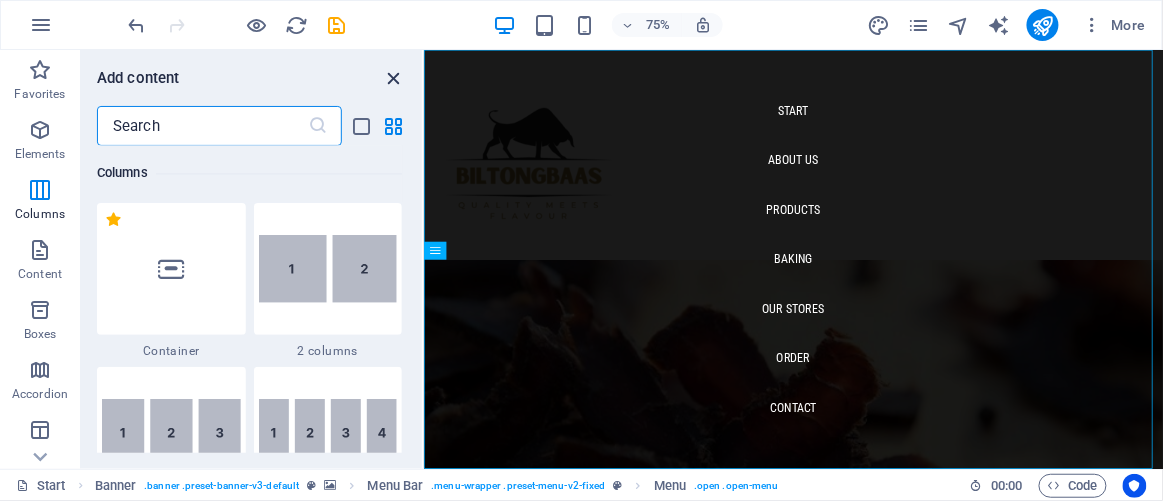 click at bounding box center [394, 78] 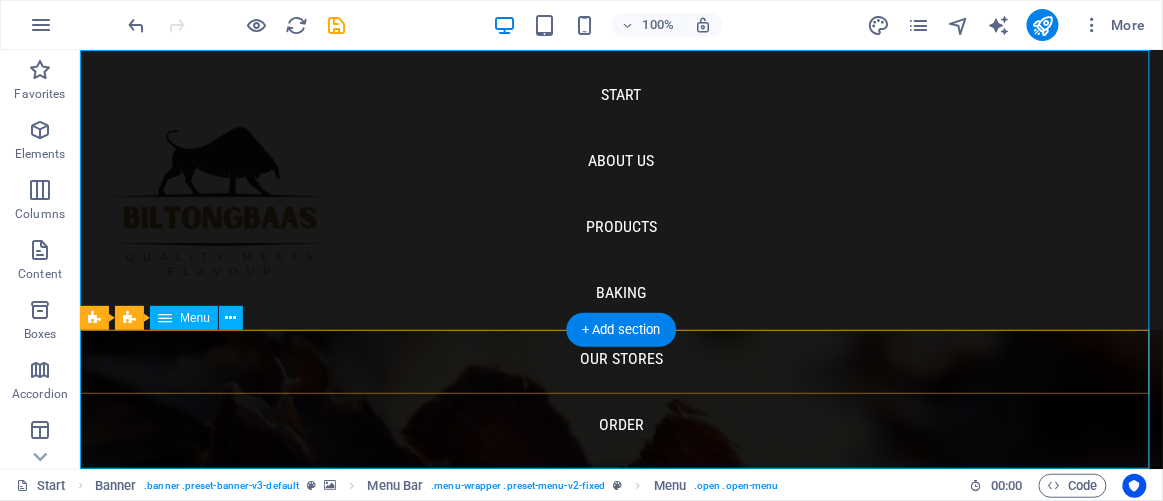 click on "Start About us Products Baking Our Stores Order Contact" at bounding box center (620, 258) 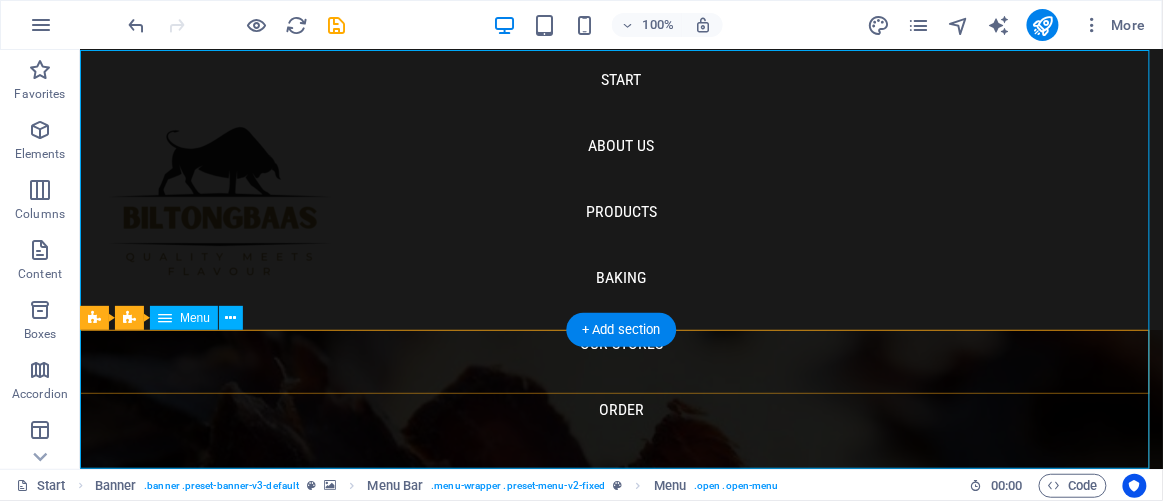scroll, scrollTop: 0, scrollLeft: 0, axis: both 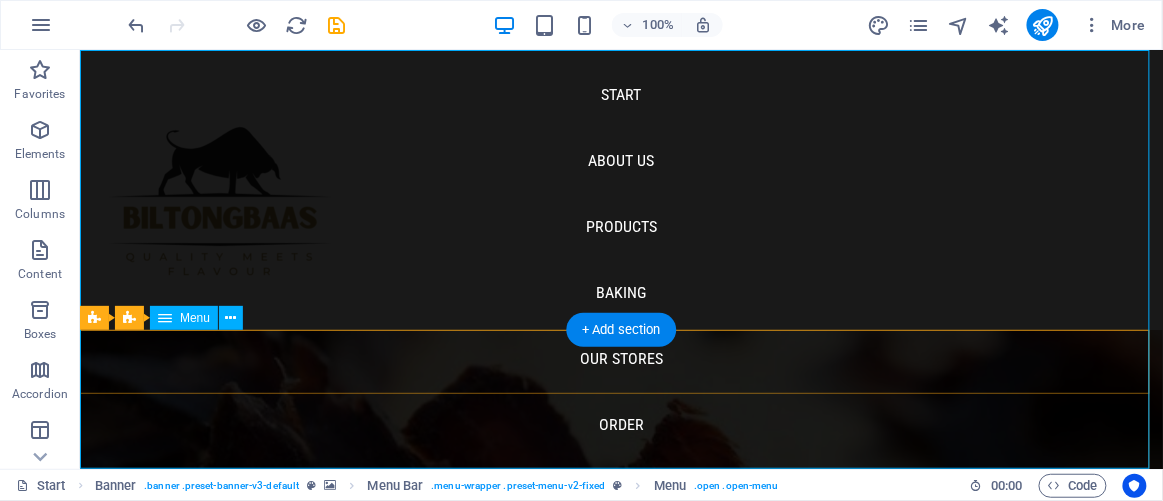 click on "Start About us Products Baking Our Stores Order Contact" at bounding box center (620, 258) 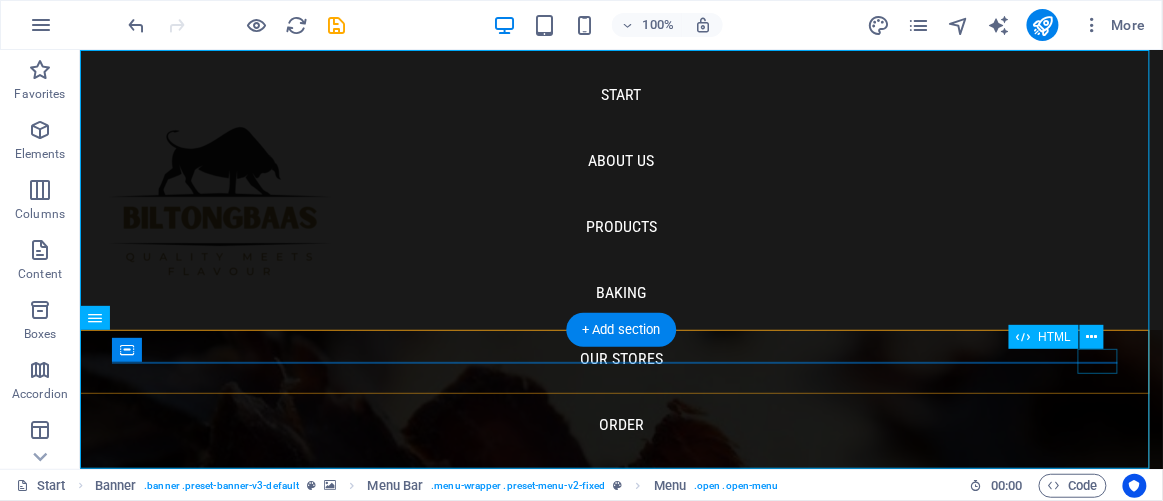 click at bounding box center (131, 989) 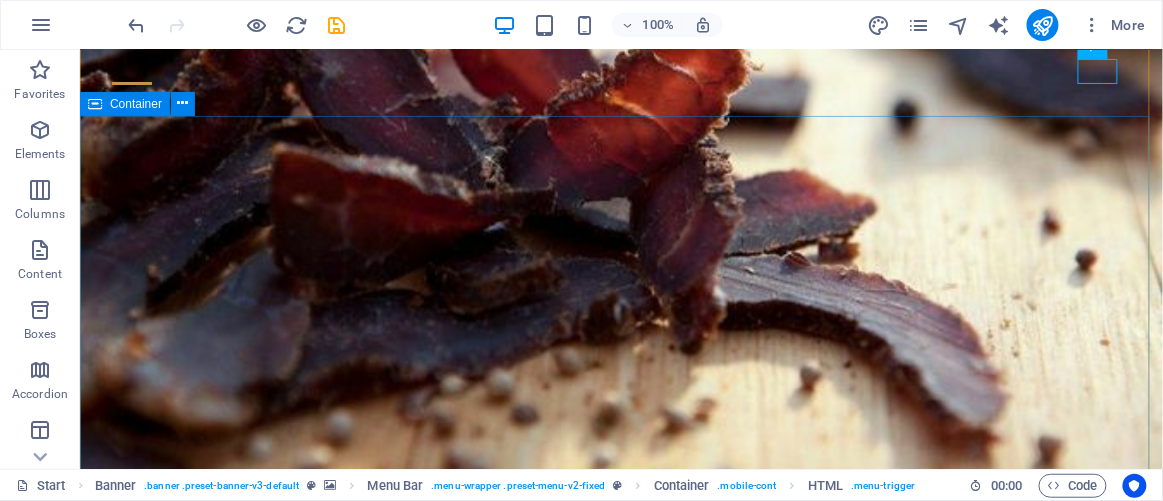 scroll, scrollTop: 501, scrollLeft: 0, axis: vertical 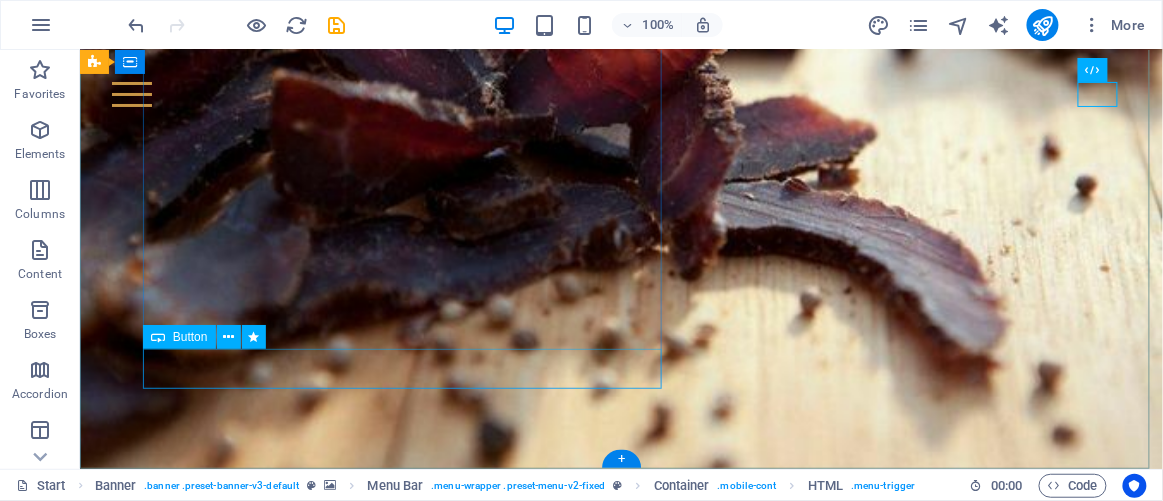 click on "BiltongBaas" at bounding box center [408, 1010] 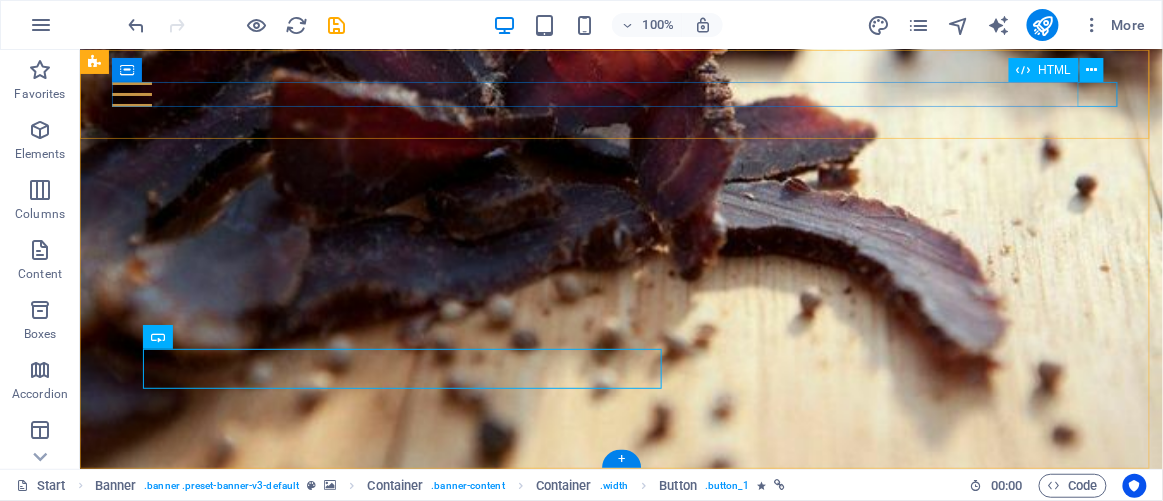 click at bounding box center [620, 93] 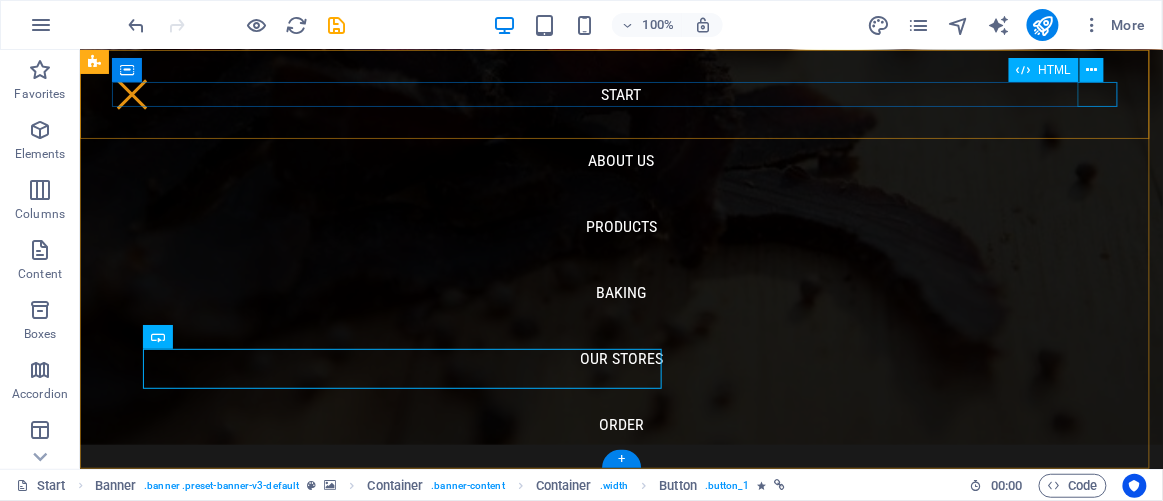 scroll, scrollTop: 476, scrollLeft: 0, axis: vertical 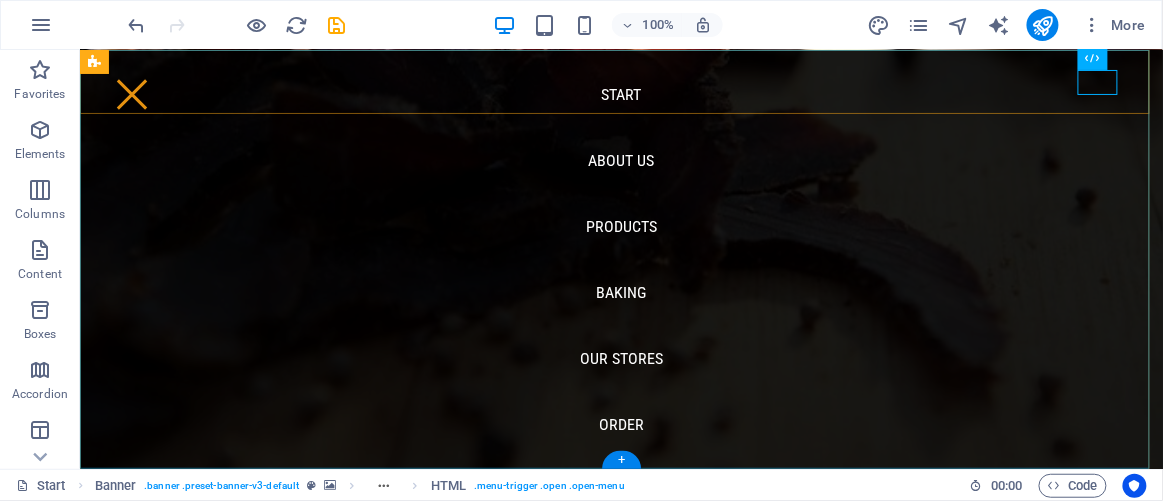 click on "Start About us Products Baking Our Stores Order Contact" at bounding box center (620, 258) 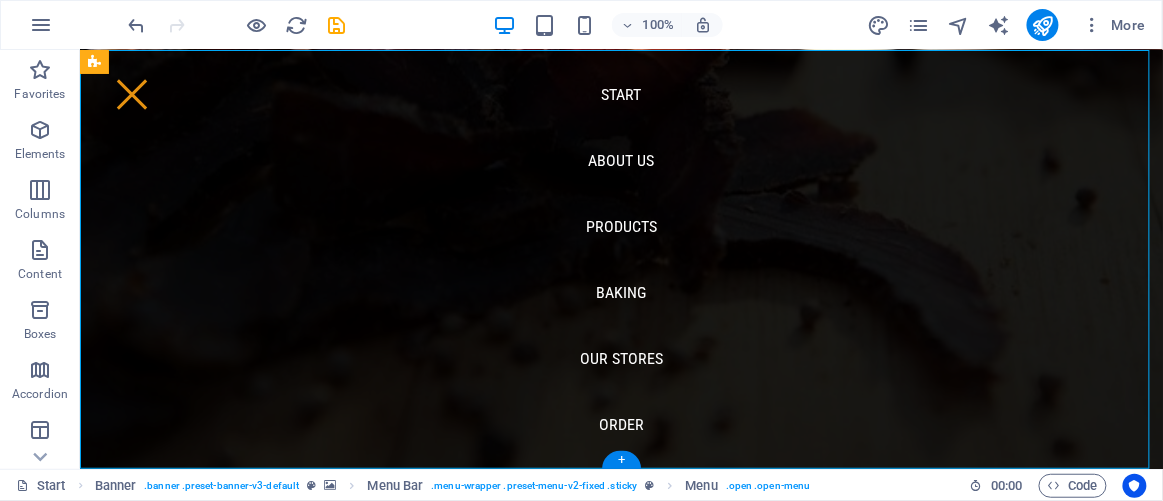 click on "Start About us Products Baking Our Stores Order Contact" at bounding box center [620, 258] 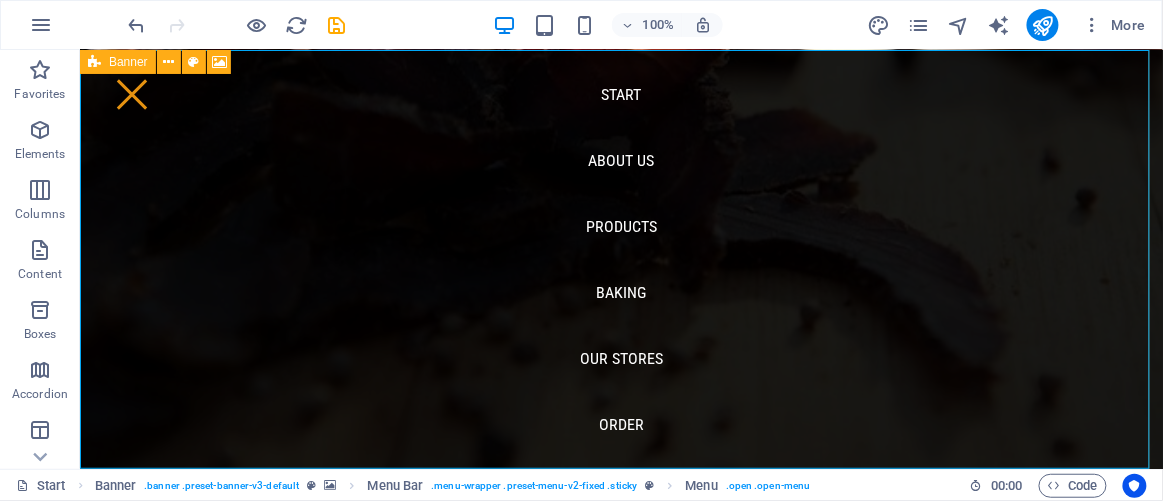 click on "Banner" at bounding box center (118, 62) 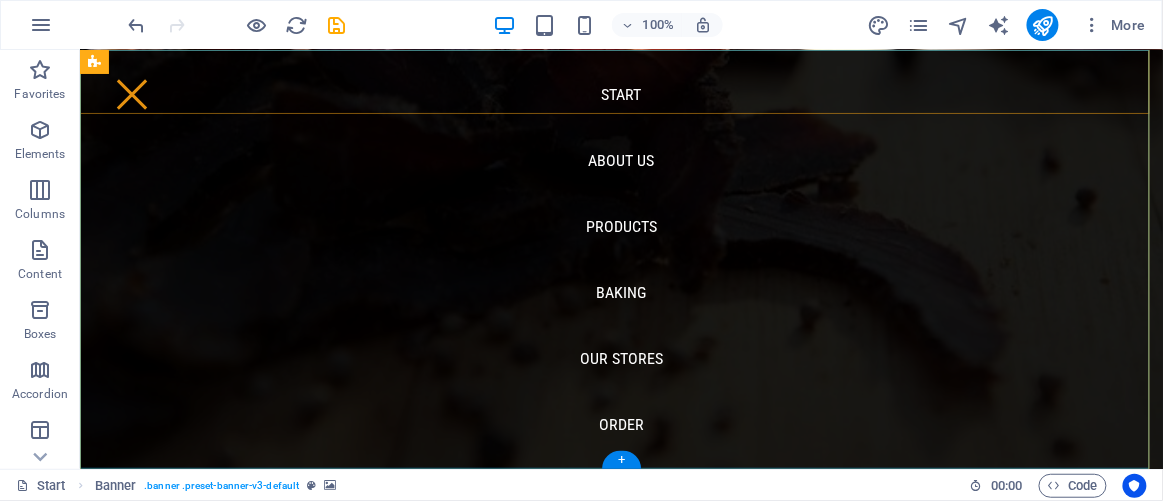 click on "Start About us Products Baking Our Stores Order Contact" at bounding box center [620, 258] 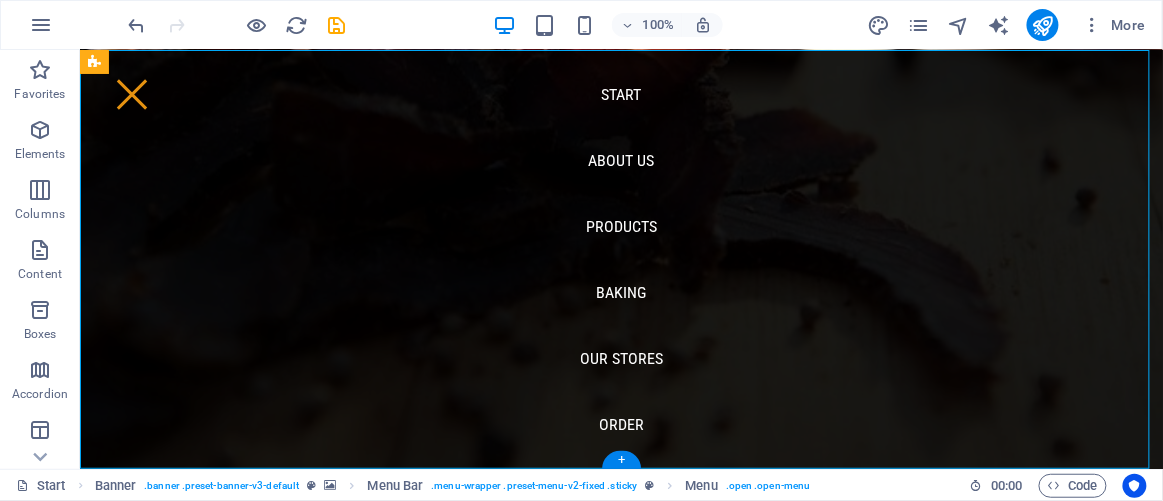 click on "Start About us Products Baking Our Stores Order Contact" at bounding box center (620, 258) 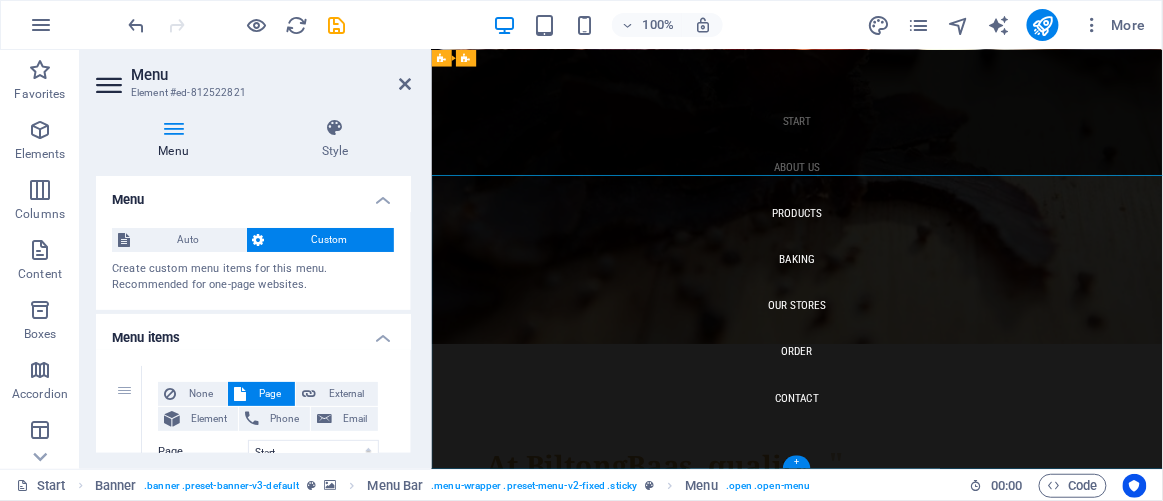 scroll, scrollTop: 296, scrollLeft: 0, axis: vertical 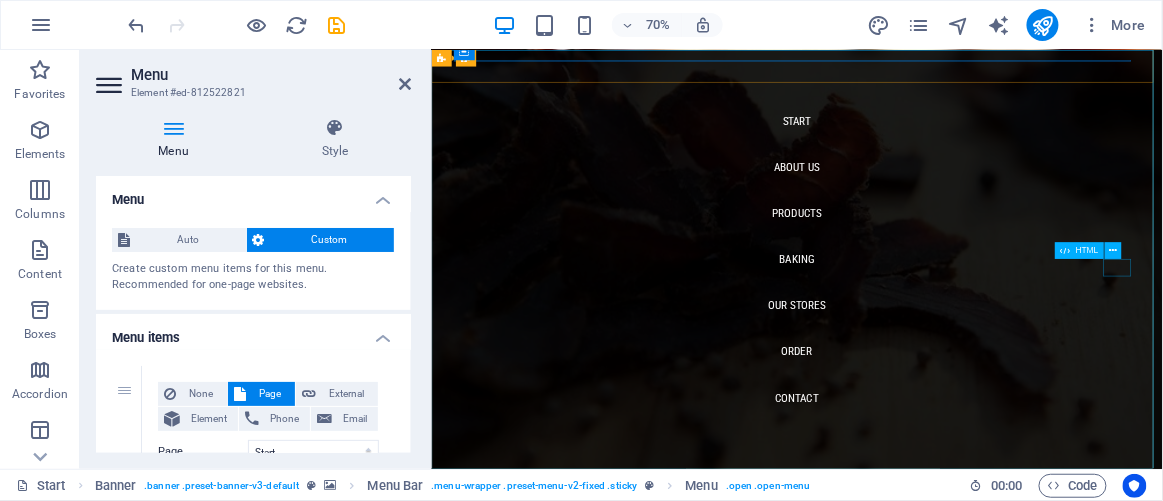 click at bounding box center (483, 989) 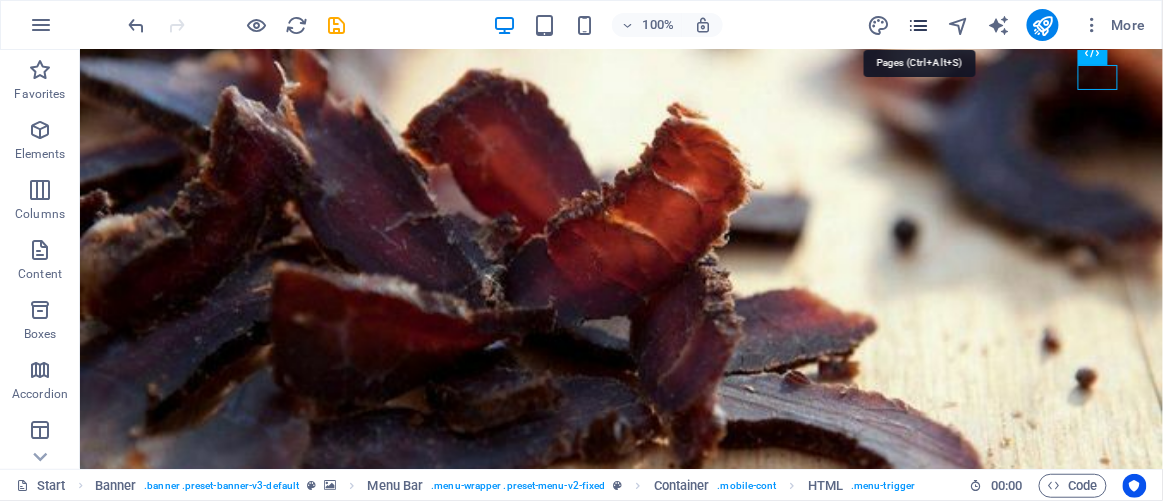 click at bounding box center (918, 25) 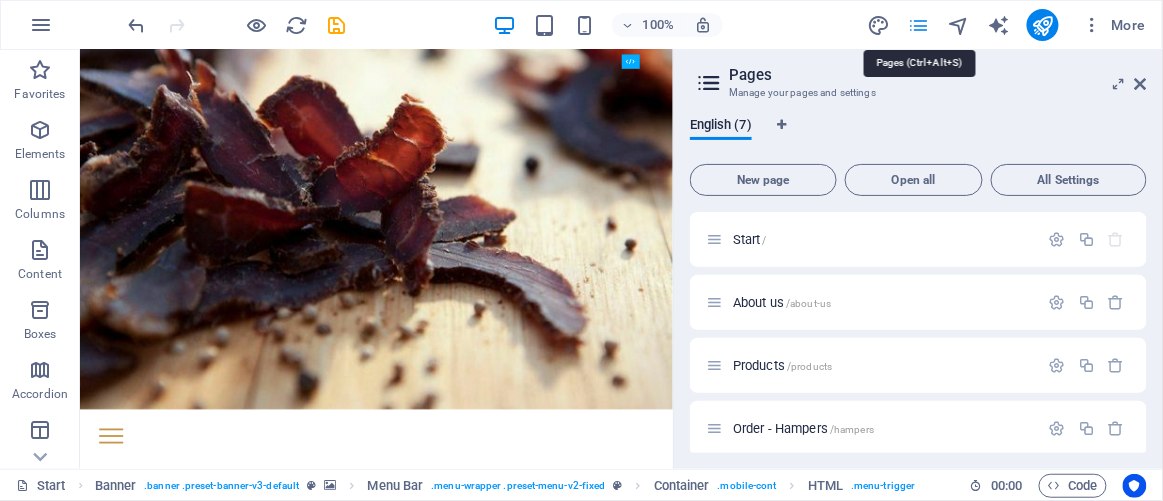 scroll, scrollTop: 279, scrollLeft: 0, axis: vertical 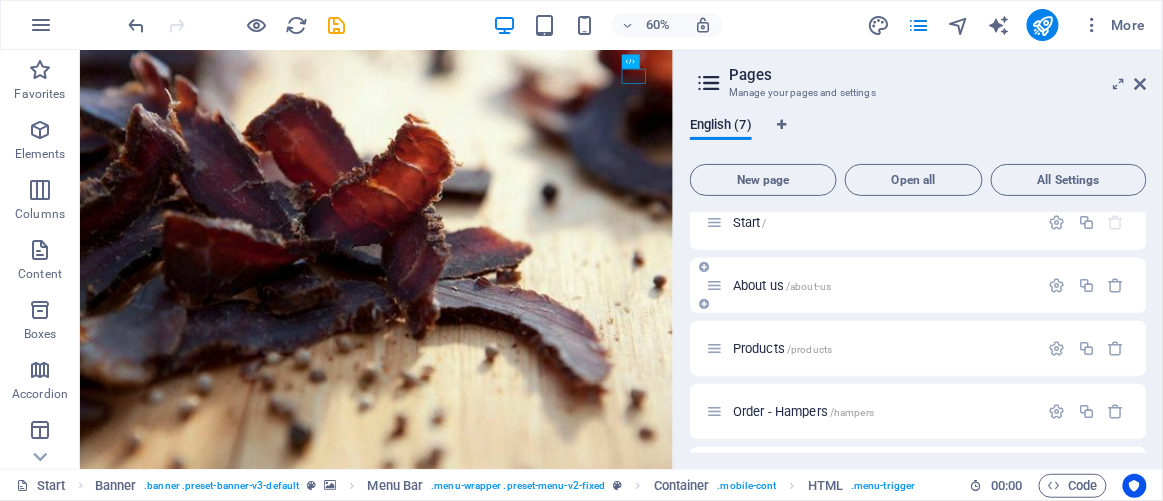 click on "About us /about-us" at bounding box center (782, 285) 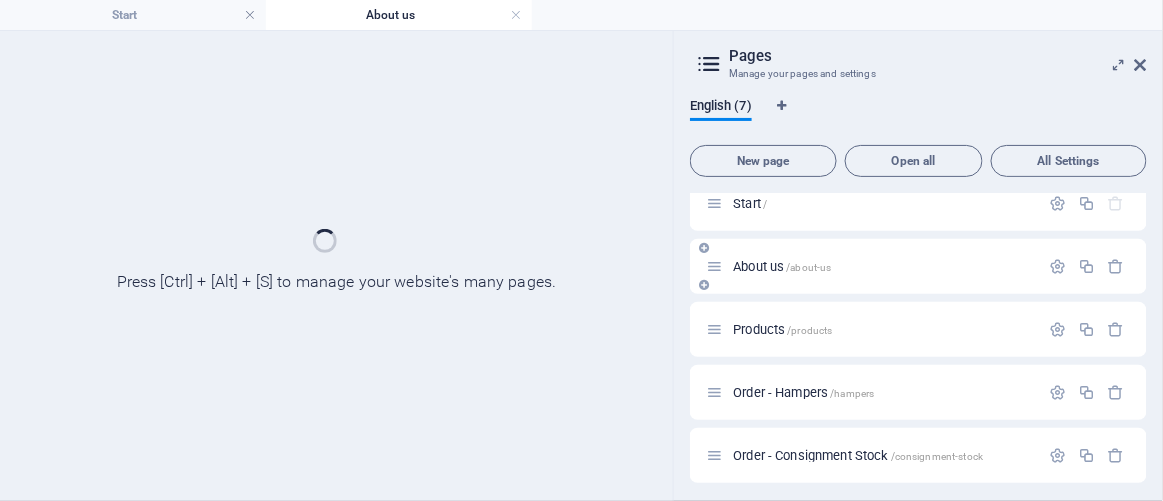 scroll, scrollTop: 0, scrollLeft: 0, axis: both 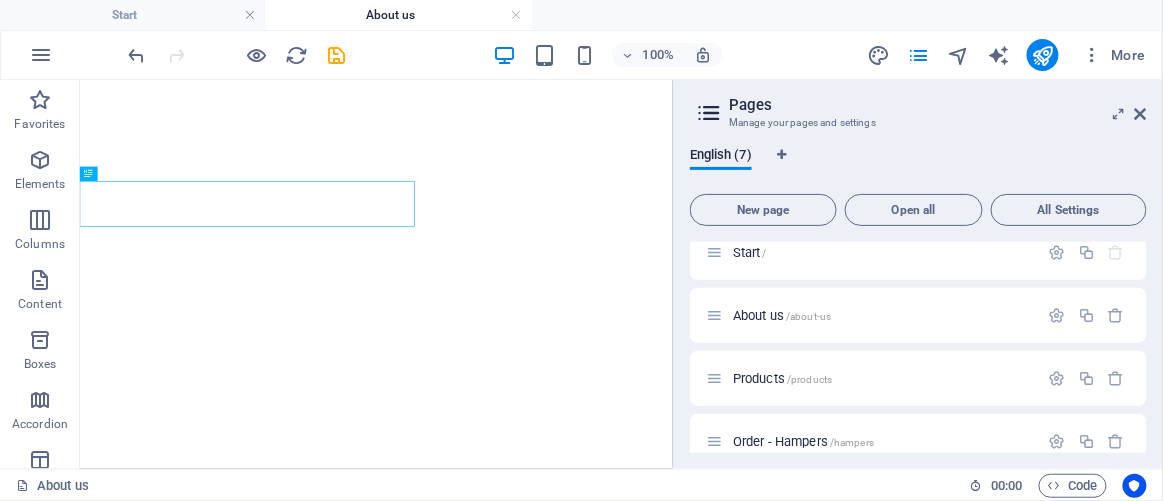 click on "More" at bounding box center [1114, 55] 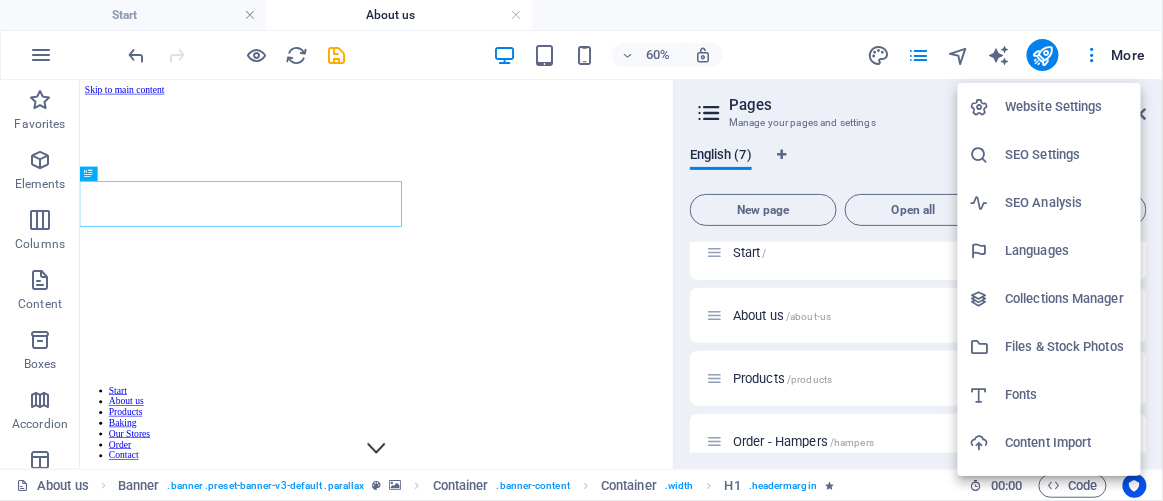 scroll, scrollTop: 0, scrollLeft: 0, axis: both 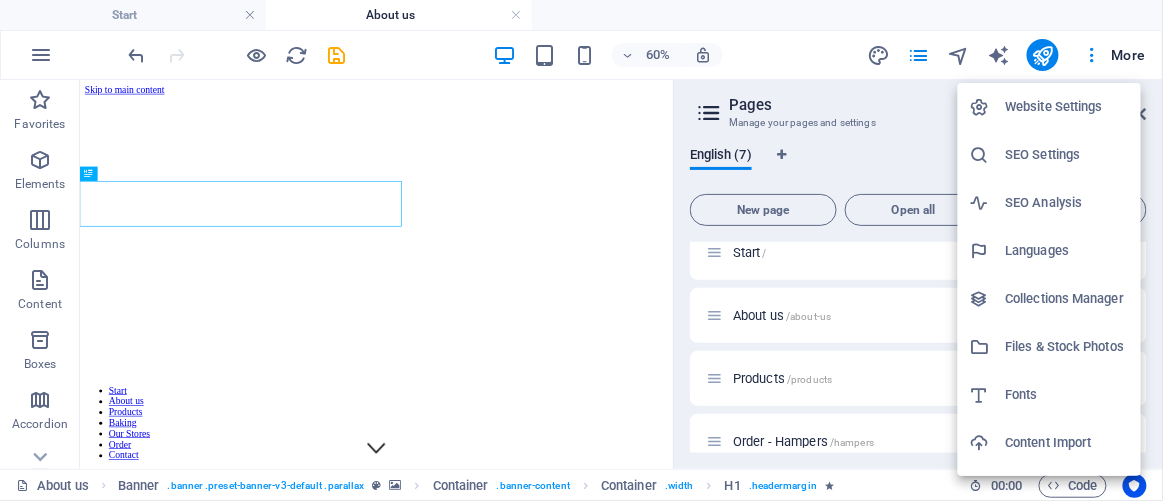 click at bounding box center (581, 250) 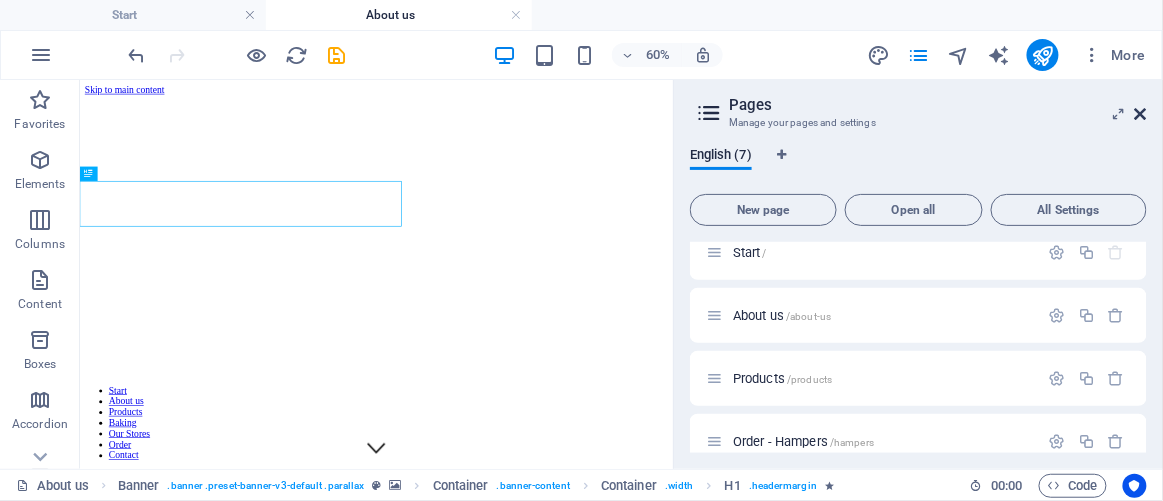 click at bounding box center (1141, 114) 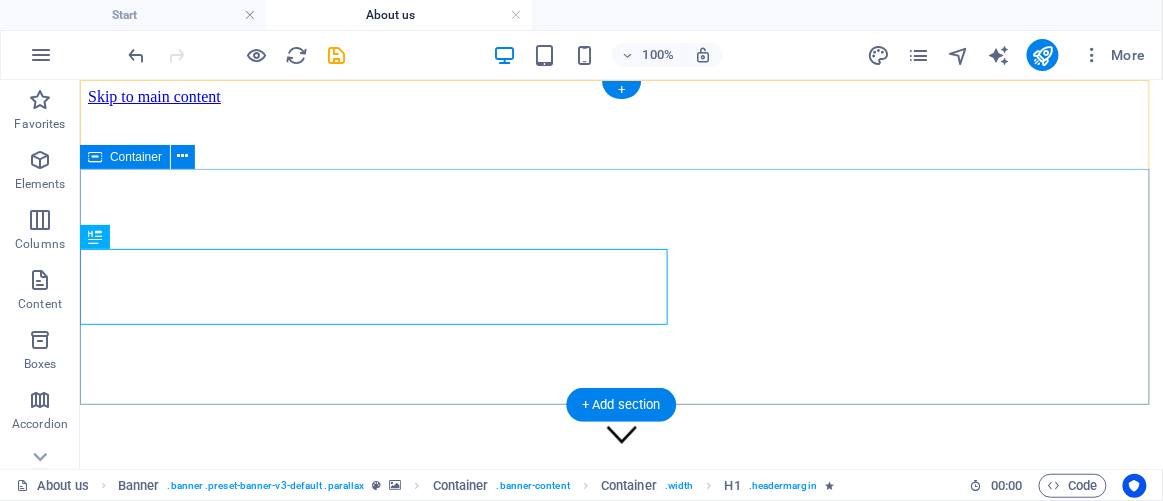 scroll, scrollTop: 90, scrollLeft: 0, axis: vertical 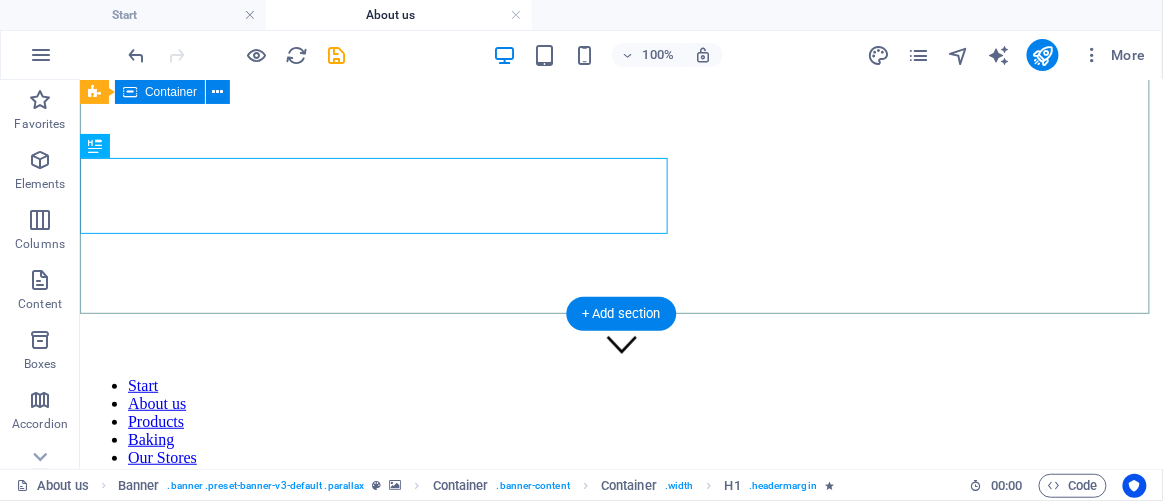 click on "About us" at bounding box center [620, 576] 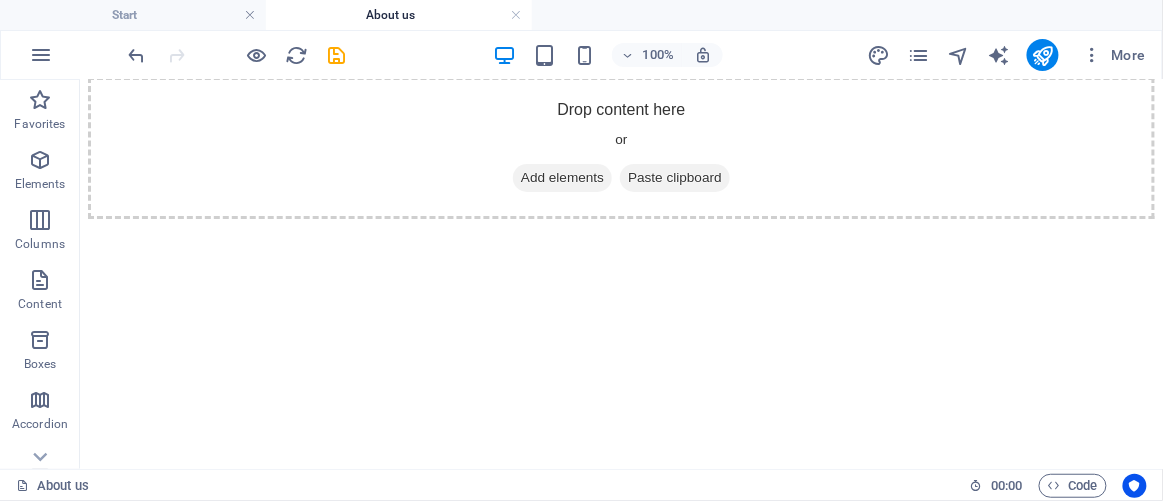 scroll, scrollTop: 1727, scrollLeft: 0, axis: vertical 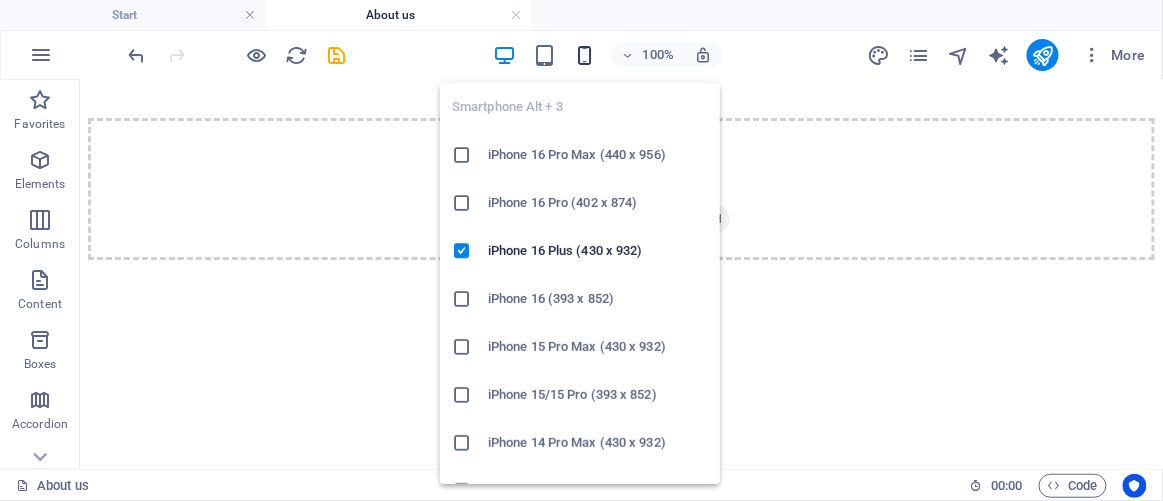 click at bounding box center (584, 55) 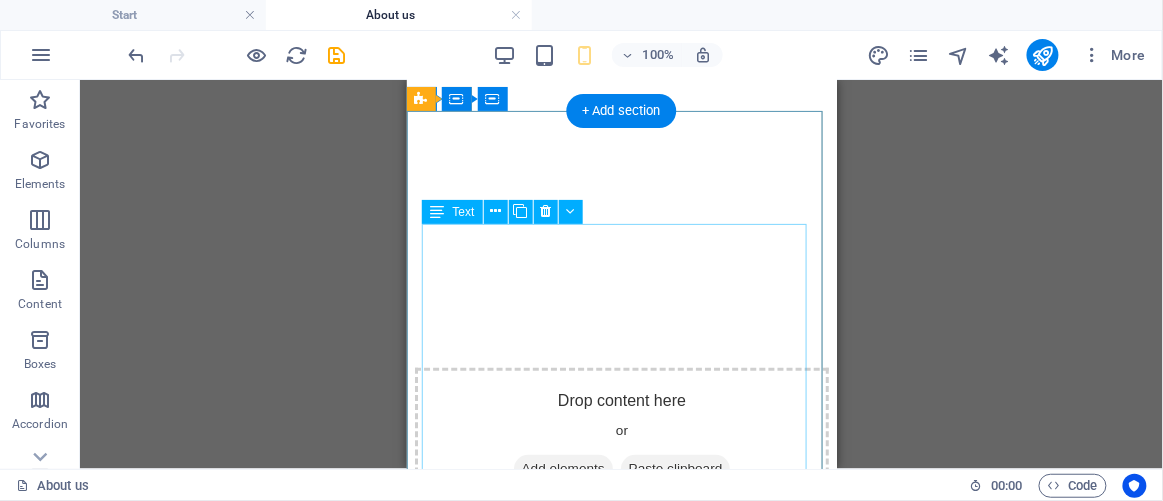 scroll, scrollTop: 1822, scrollLeft: 0, axis: vertical 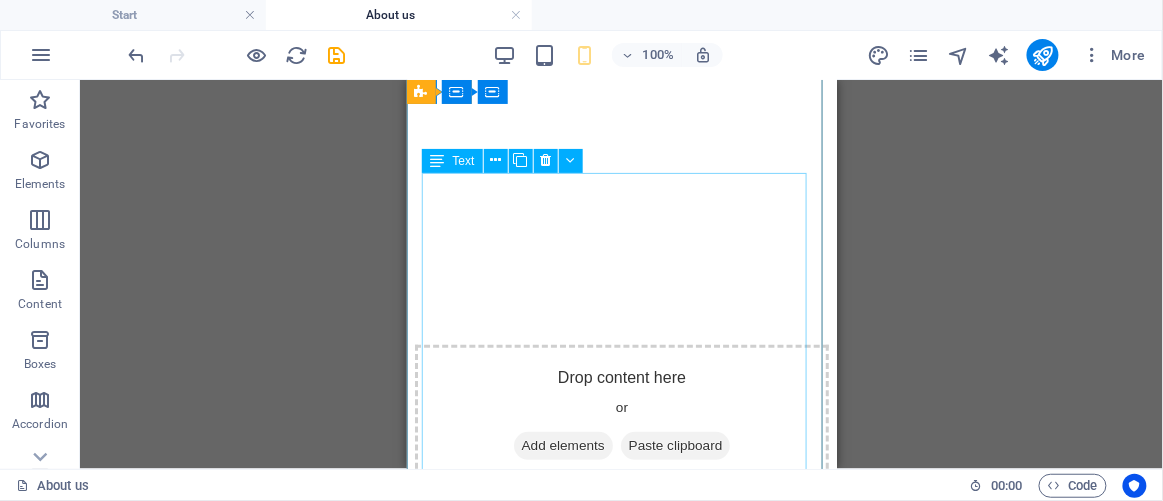 click on "BiltongBaas  is built on one principle: only the best will do. They use  premium silverside beef cuts , known for their tenderness and quality, and a  secret spice blend  designed to enhance—not mask—the meat’s natural flavour. Each batch is  air-dried traditionally , with no shortcuts, letting the  pure, bold taste of the beef shine through . It’s real biltong, made with pride, patience, and a passion for flavour." at bounding box center (621, 1682) 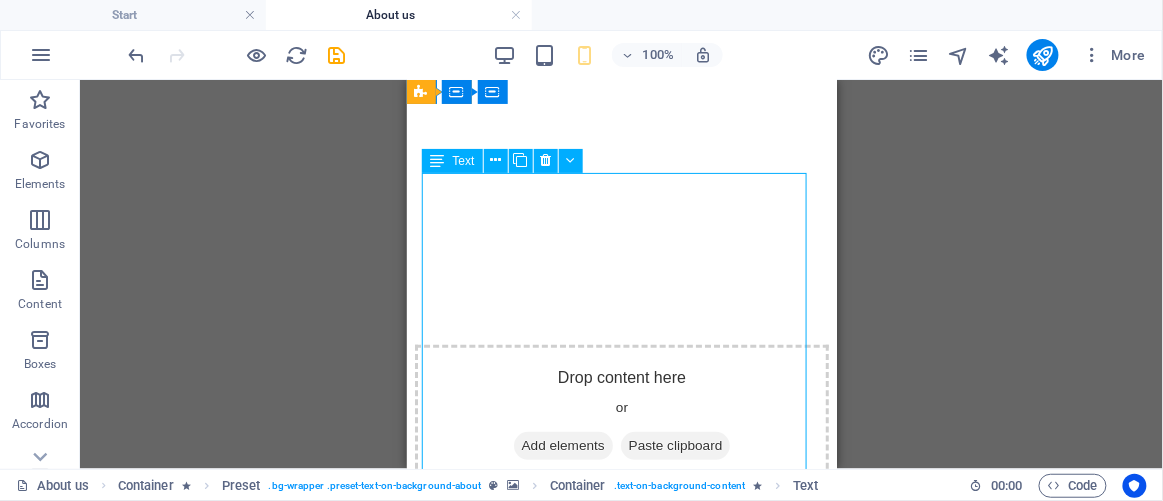 drag, startPoint x: 424, startPoint y: 187, endPoint x: 476, endPoint y: 204, distance: 54.708317 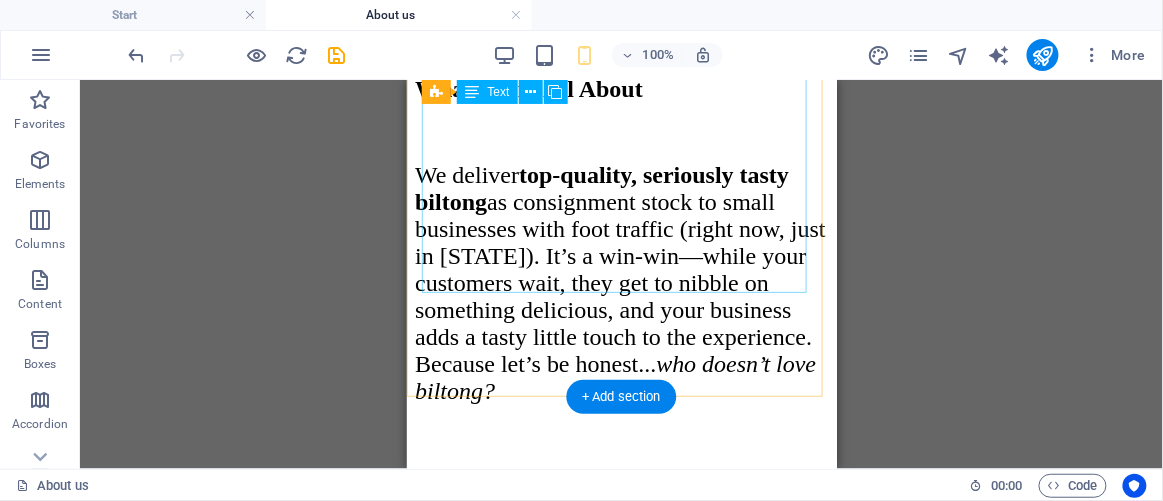 scroll, scrollTop: 1095, scrollLeft: 0, axis: vertical 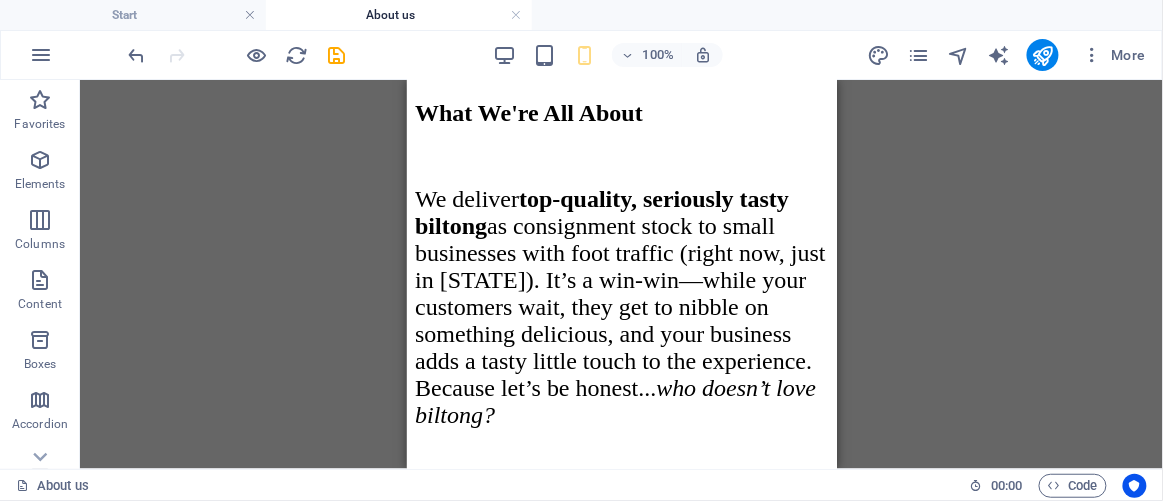 click on "Drag here to replace the existing content. Press “Ctrl” if you want to create a new element.
Container   H1   Banner   Container   Container   Reference   Preset   H2   Text   Button   Placeholder   Preset   Gallery   Gallery   Gallery   Preset   Container   Text   Container   Container   Preset   Preset   Container   Container   H2   Preset   Container   Container   Text   Button   Image   Preset   Spacer" at bounding box center [621, 274] 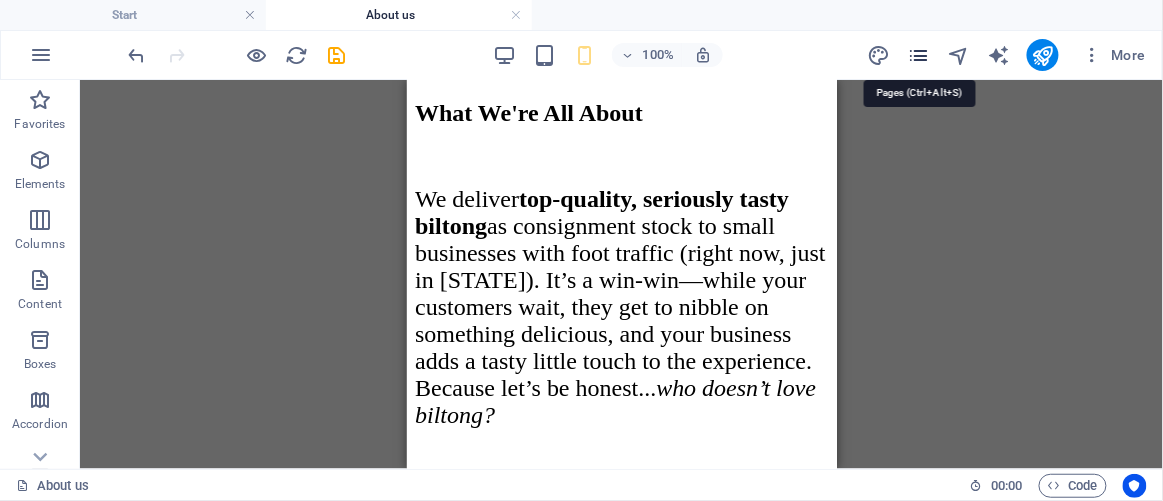 click at bounding box center [918, 55] 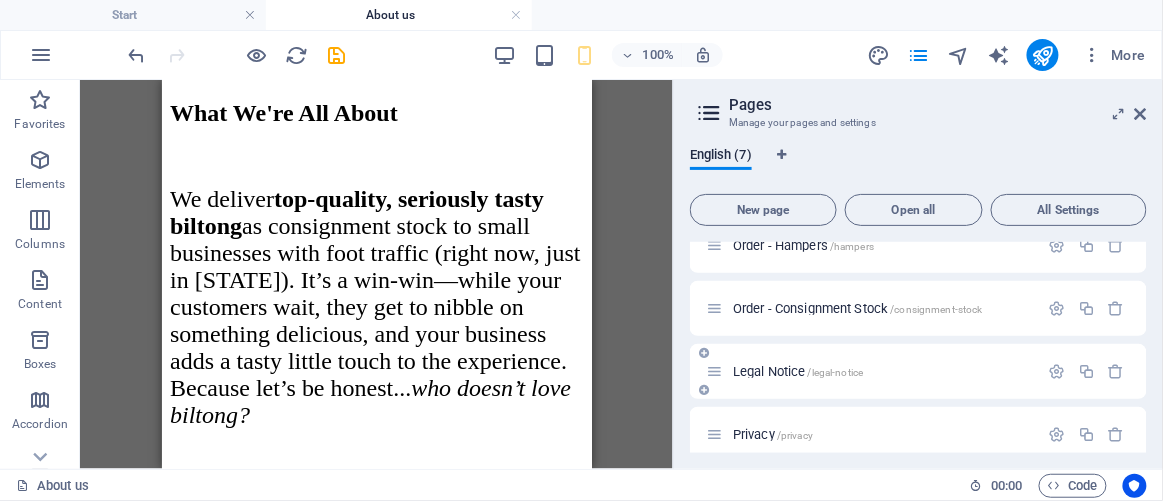 scroll, scrollTop: 229, scrollLeft: 0, axis: vertical 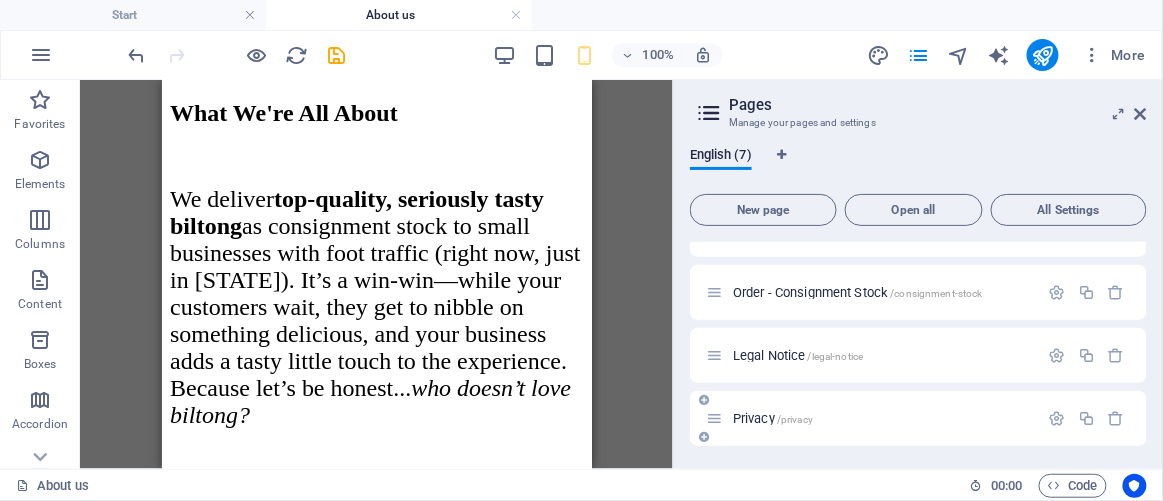 click on "Privacy /privacy" at bounding box center (883, 418) 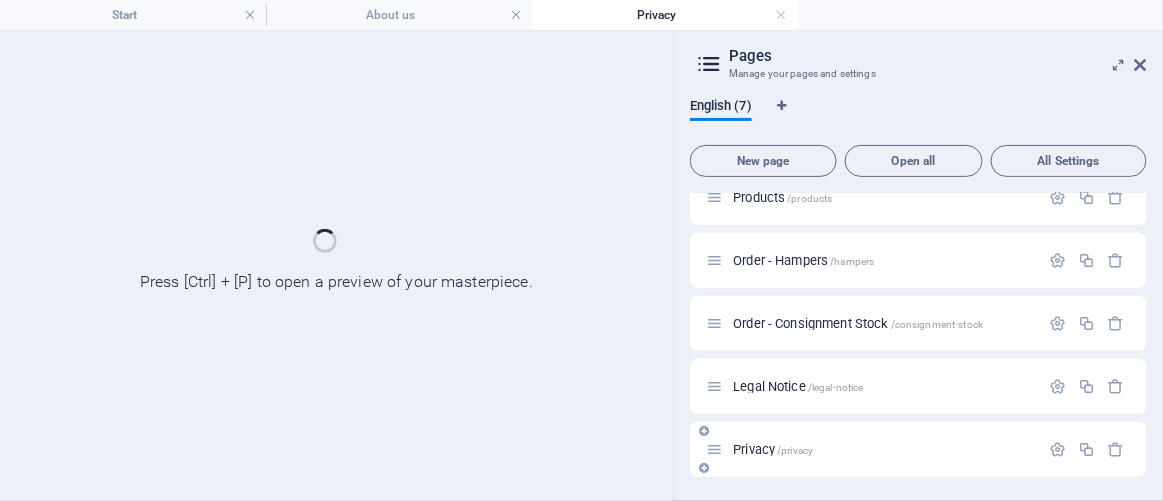 scroll, scrollTop: 147, scrollLeft: 0, axis: vertical 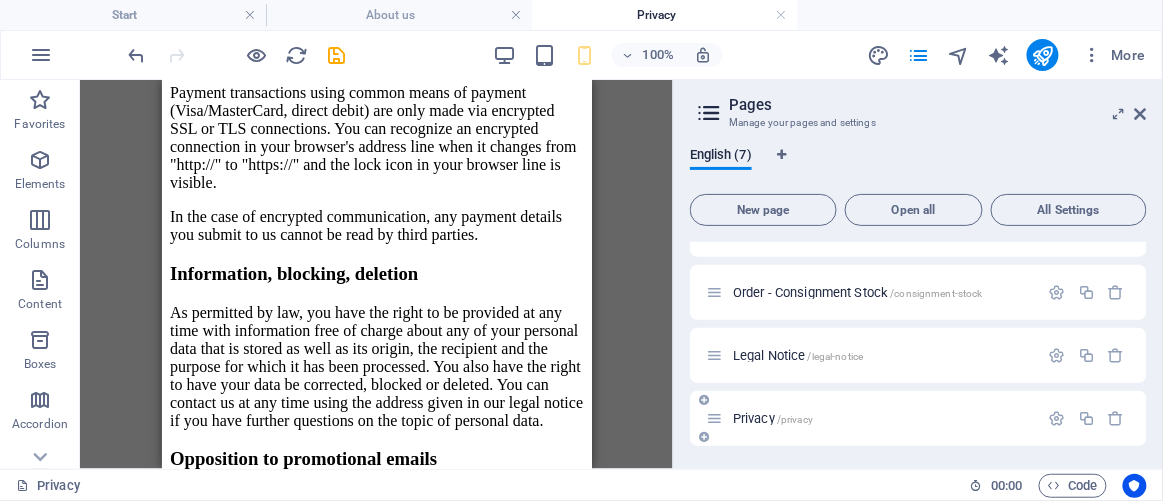 click on "Privacy /privacy" at bounding box center [773, 418] 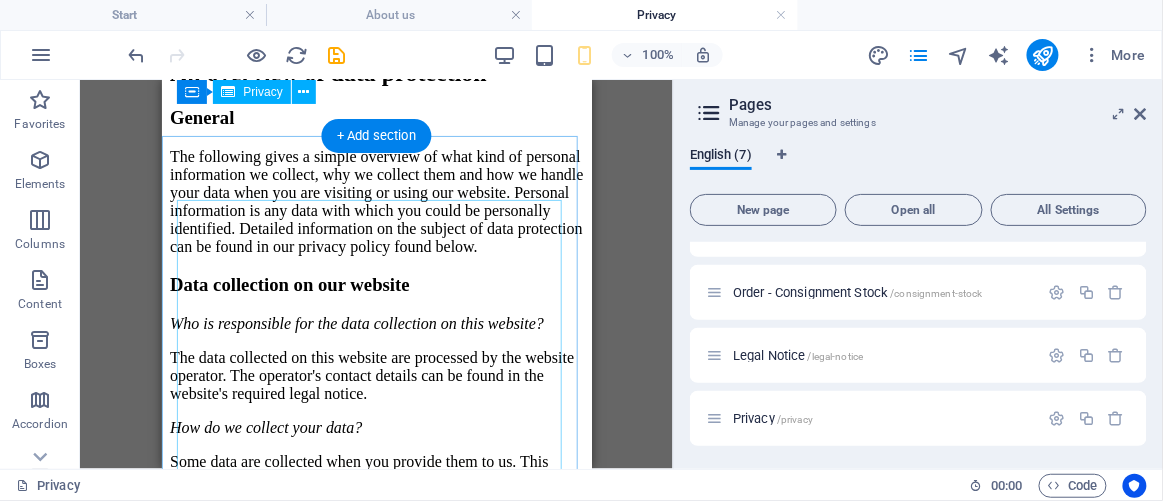 scroll, scrollTop: 0, scrollLeft: 0, axis: both 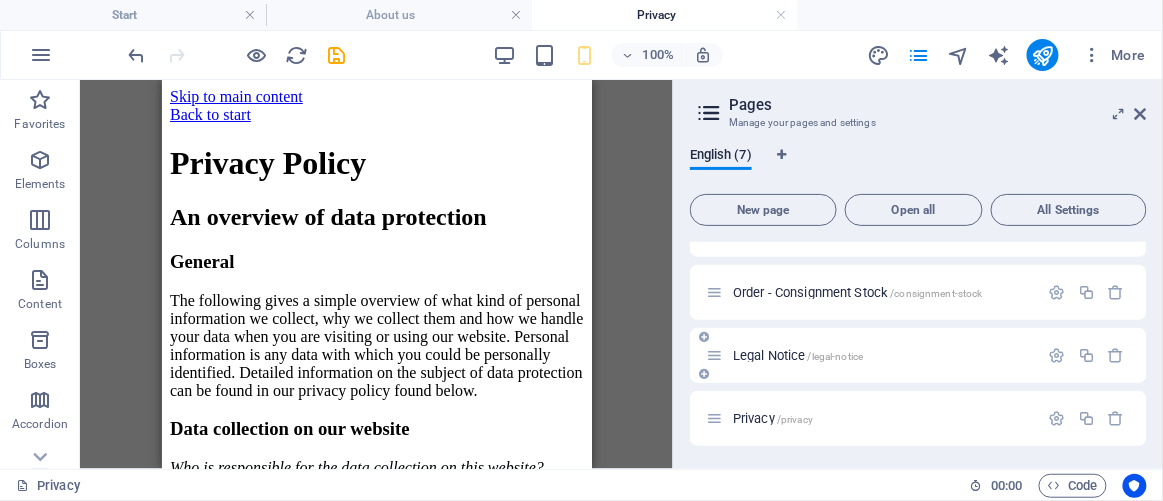 click on "Legal Notice /legal-notice" at bounding box center (798, 355) 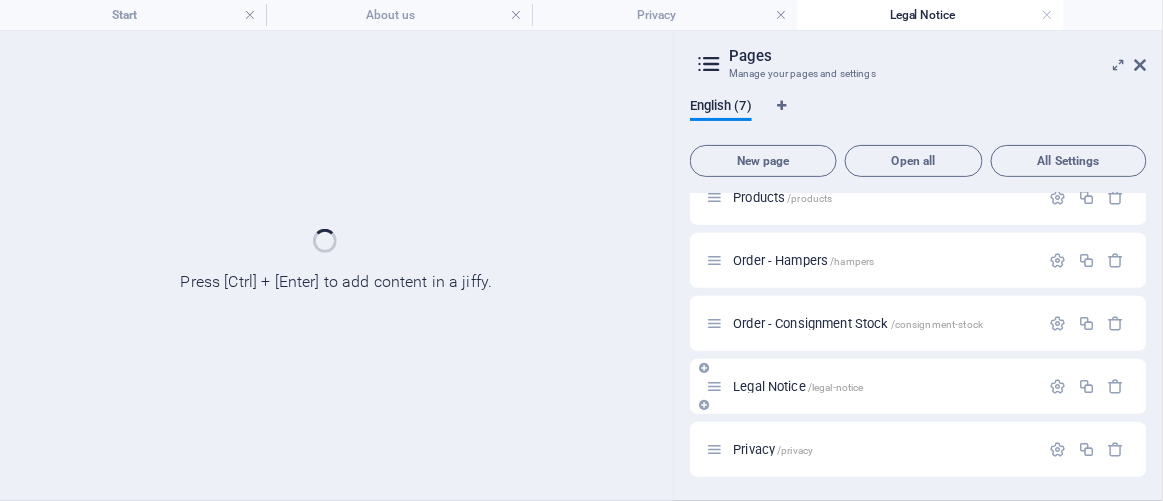 scroll, scrollTop: 147, scrollLeft: 0, axis: vertical 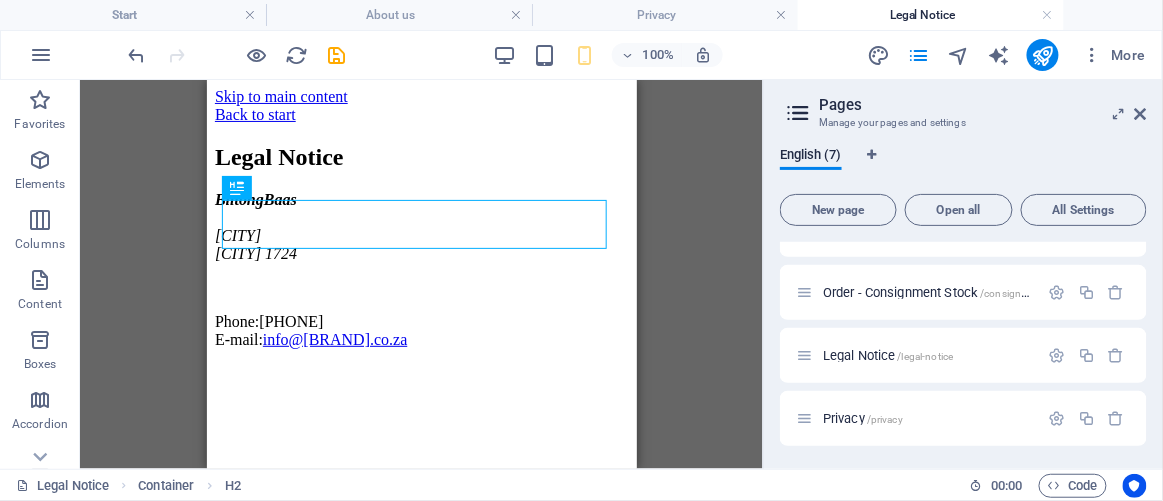 drag, startPoint x: 676, startPoint y: 218, endPoint x: 1059, endPoint y: 191, distance: 383.95053 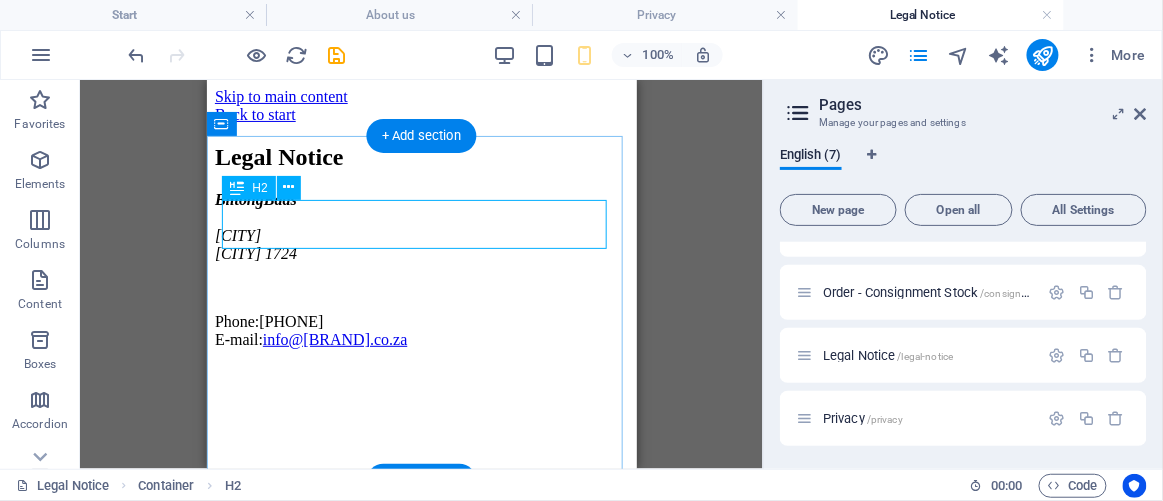 scroll, scrollTop: 12, scrollLeft: 0, axis: vertical 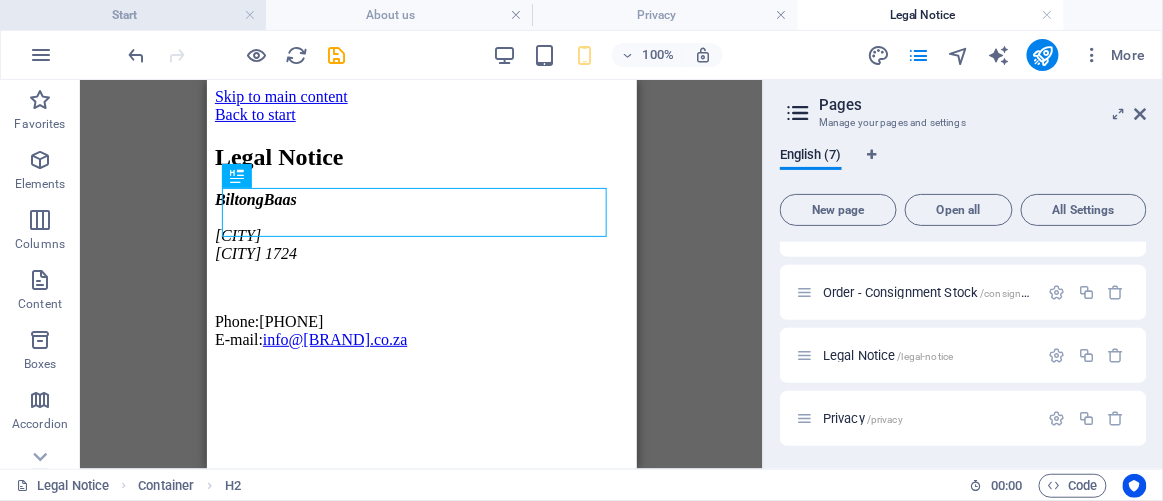 click on "Start" at bounding box center [133, 15] 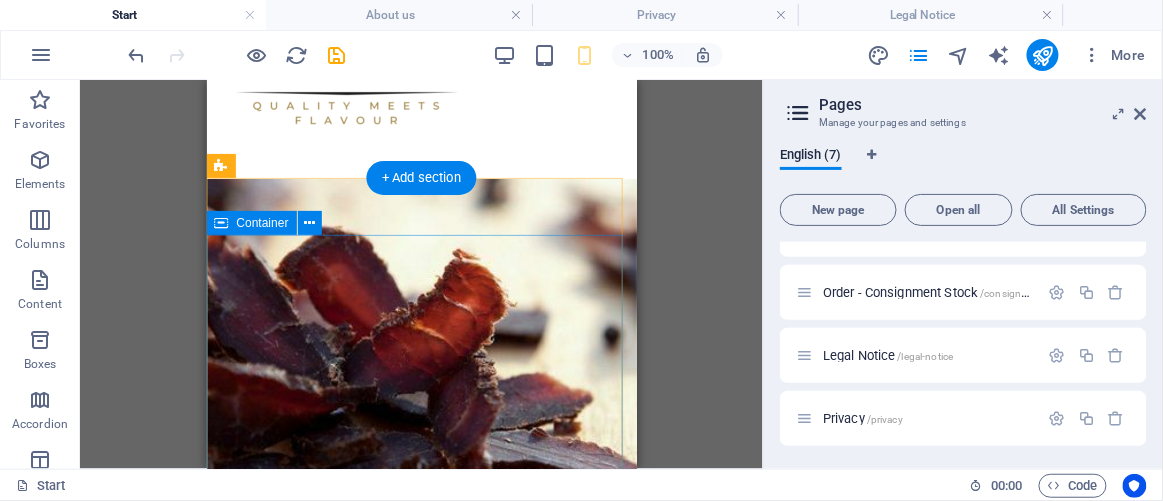 scroll, scrollTop: 350, scrollLeft: 0, axis: vertical 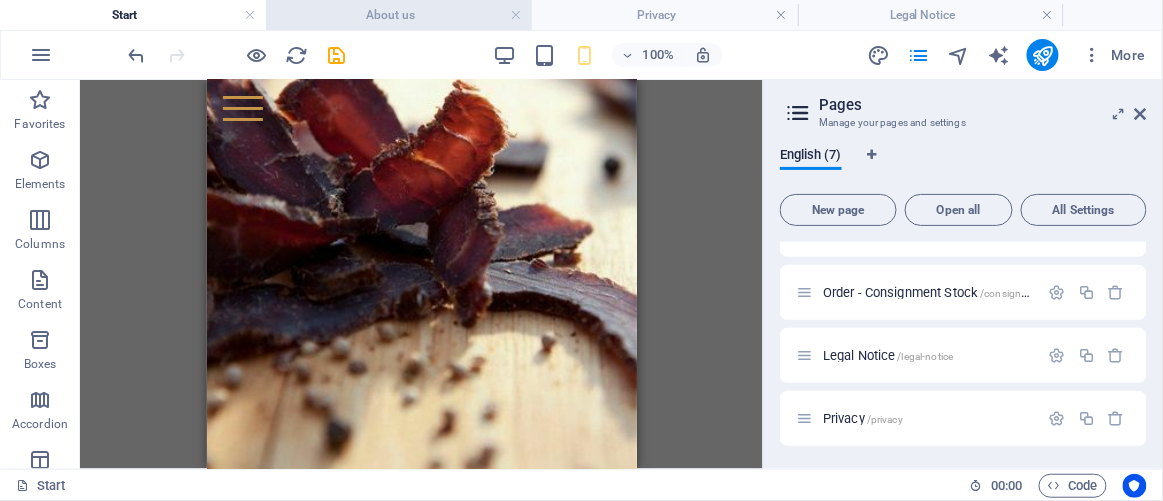 click on "About us" at bounding box center [399, 15] 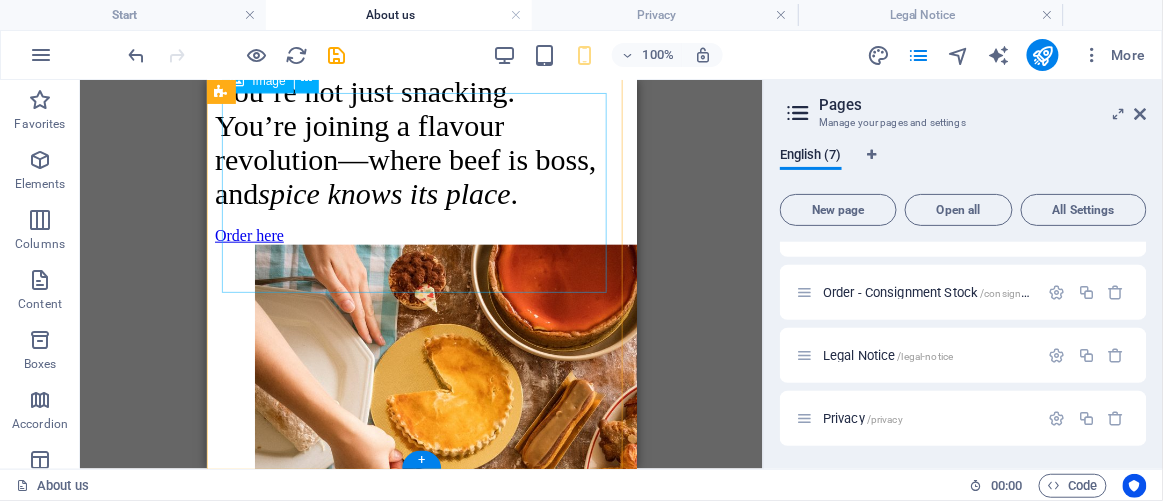scroll, scrollTop: 4095, scrollLeft: 0, axis: vertical 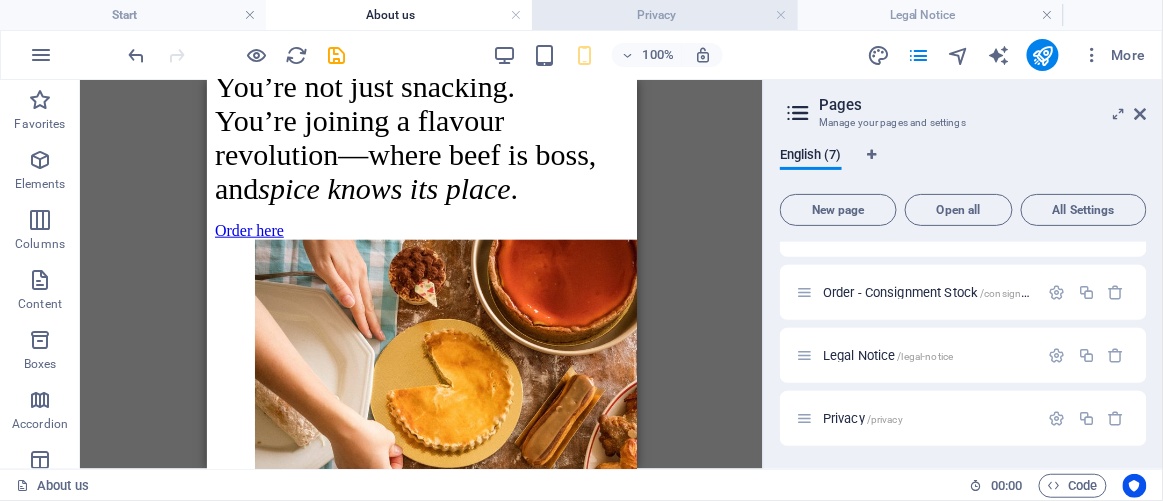 click on "Privacy" at bounding box center (665, 15) 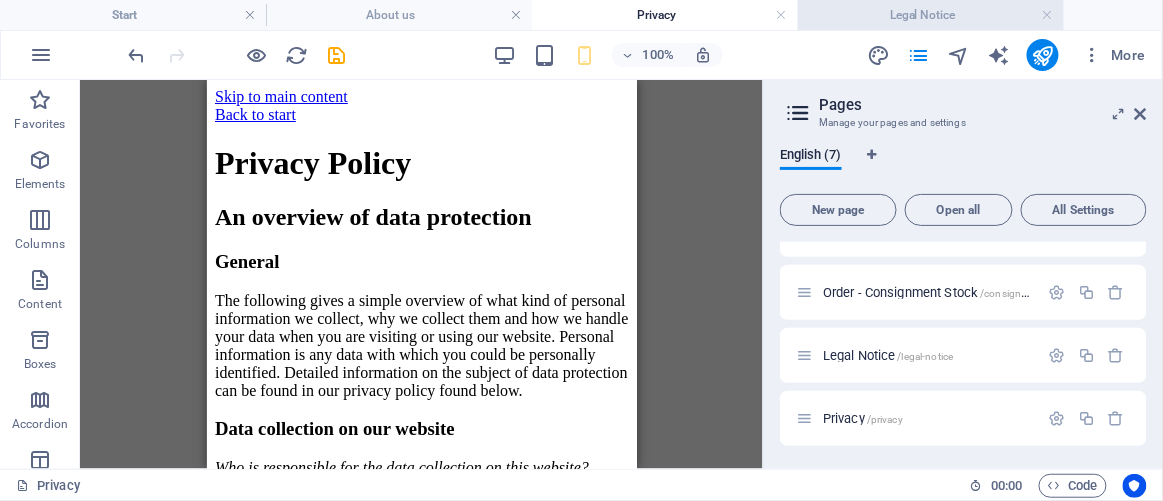 click on "Legal Notice" at bounding box center (931, 15) 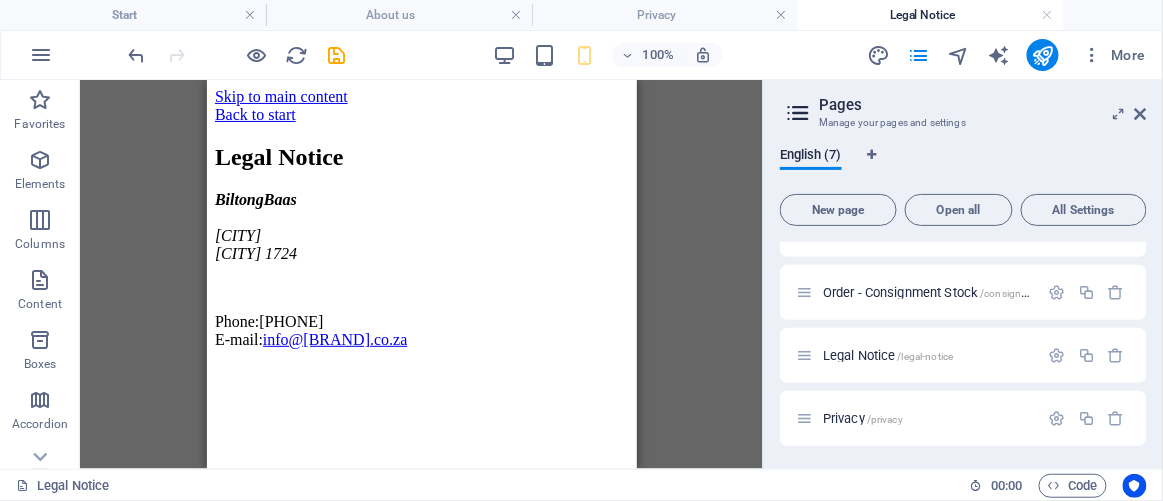 scroll, scrollTop: 12, scrollLeft: 0, axis: vertical 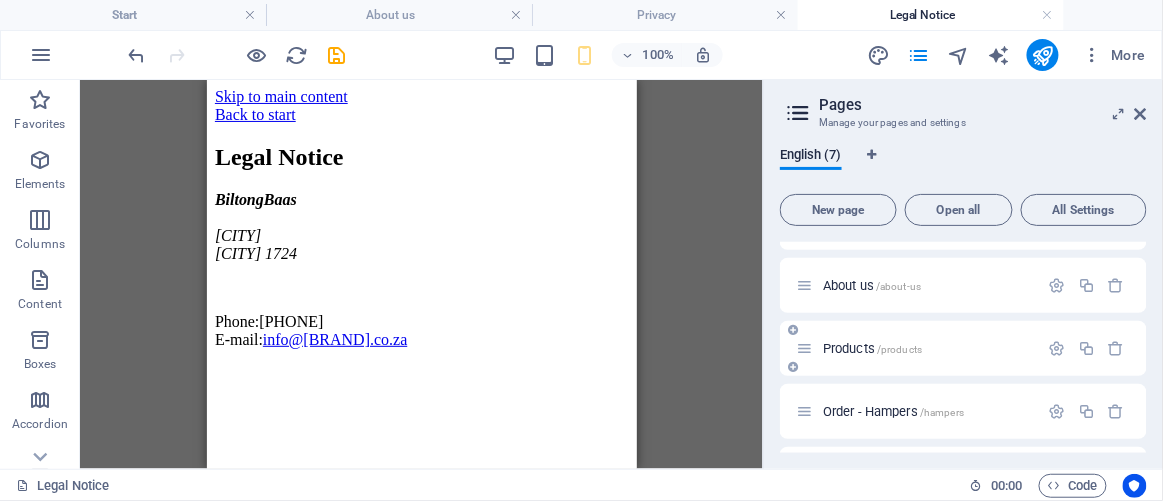 click on "Products /products" at bounding box center (917, 348) 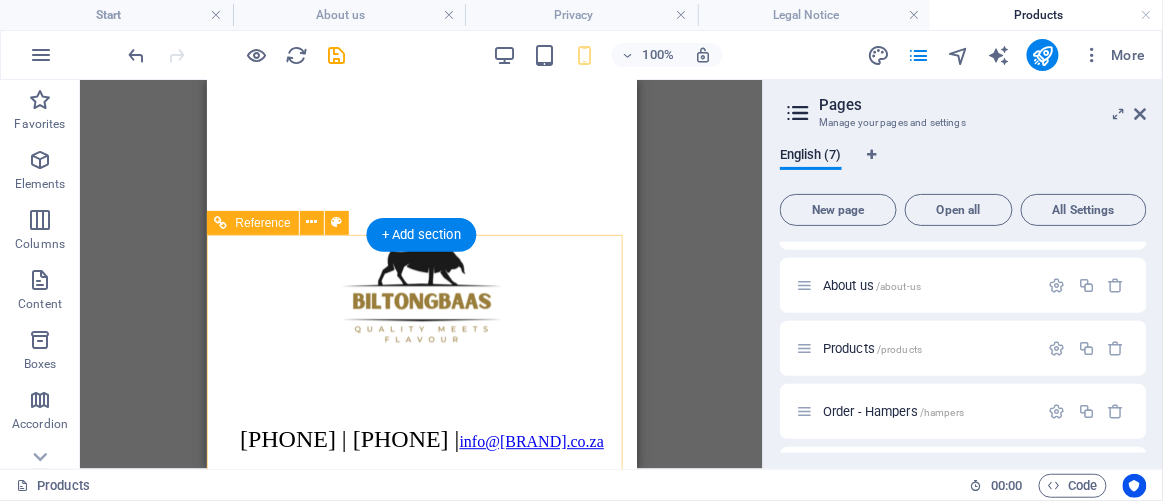 scroll, scrollTop: 9770, scrollLeft: 0, axis: vertical 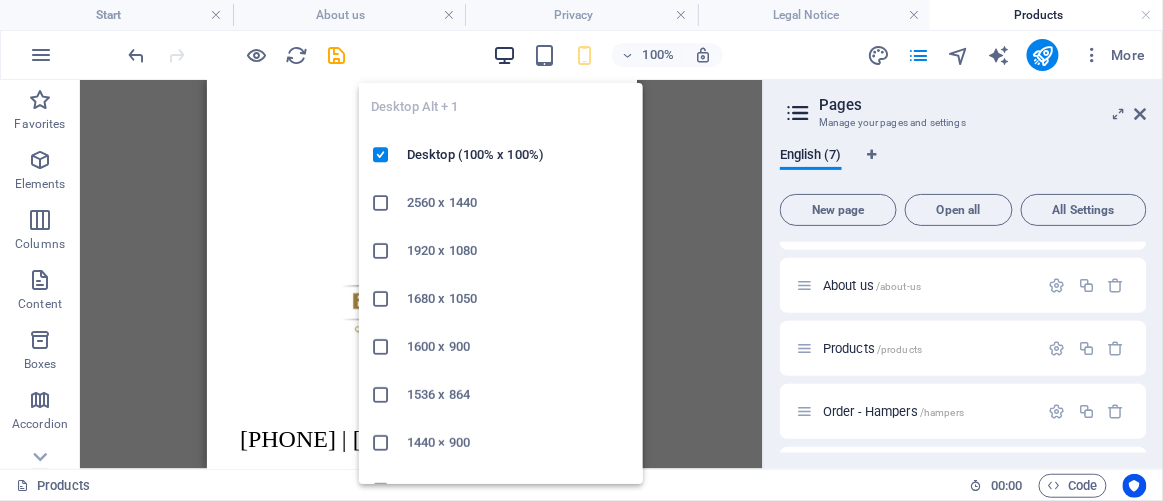 click at bounding box center [504, 55] 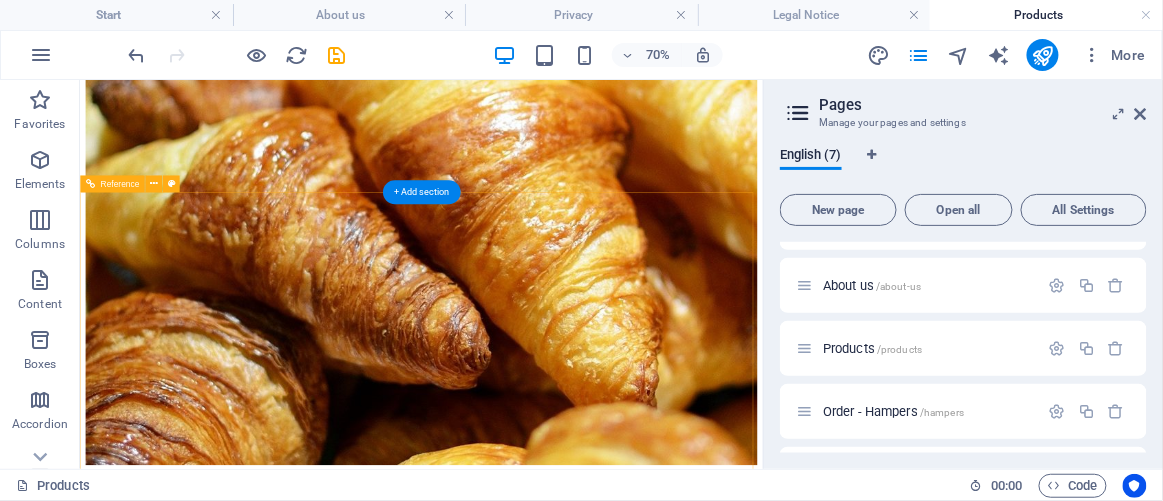 scroll, scrollTop: 6032, scrollLeft: 0, axis: vertical 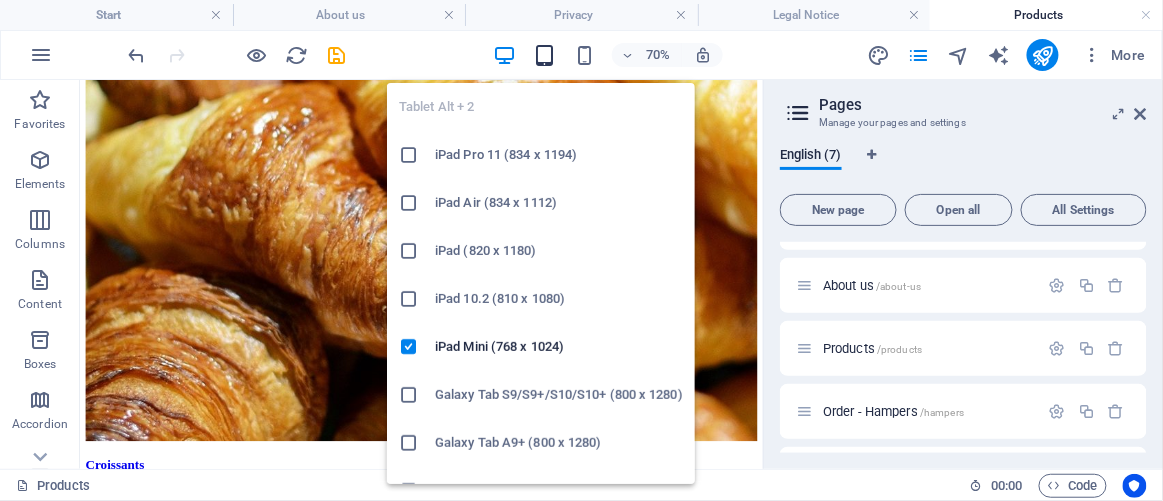click at bounding box center [544, 55] 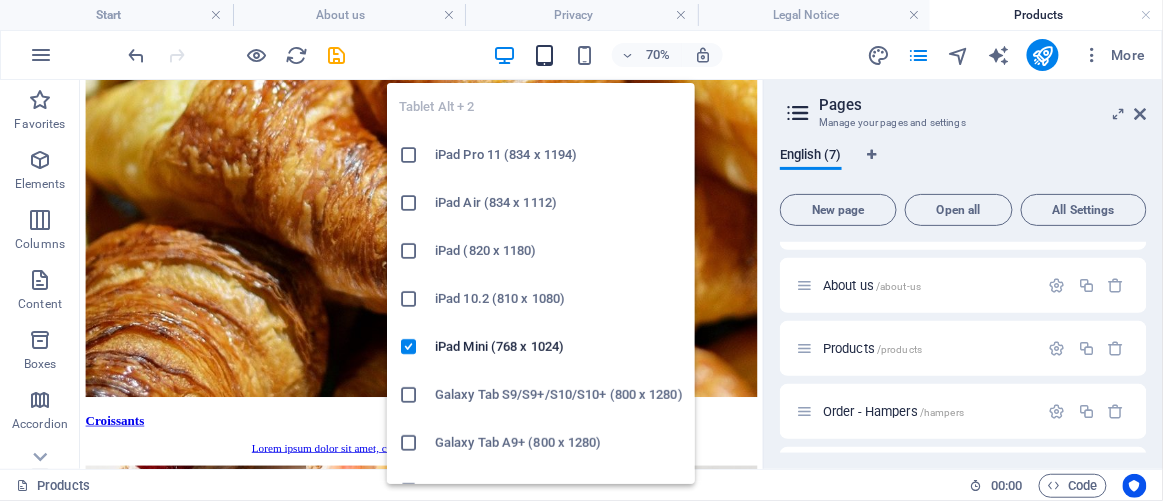 scroll, scrollTop: 7158, scrollLeft: 0, axis: vertical 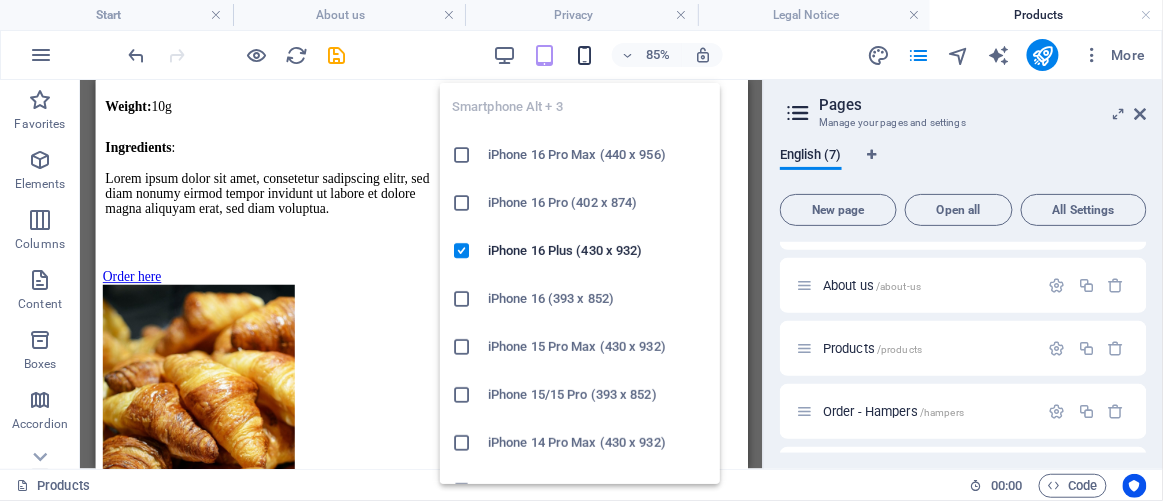 click at bounding box center [584, 55] 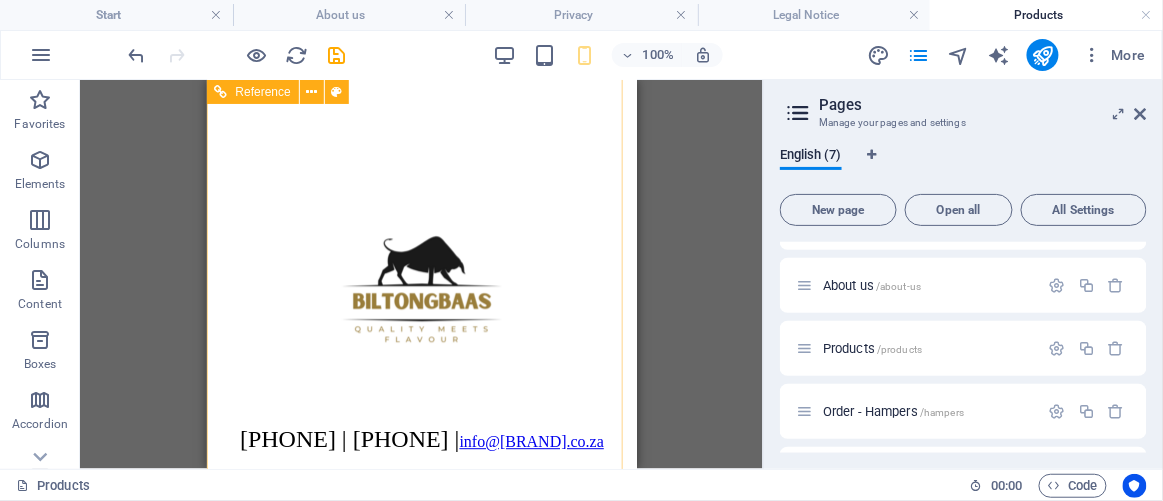 scroll, scrollTop: 9771, scrollLeft: 0, axis: vertical 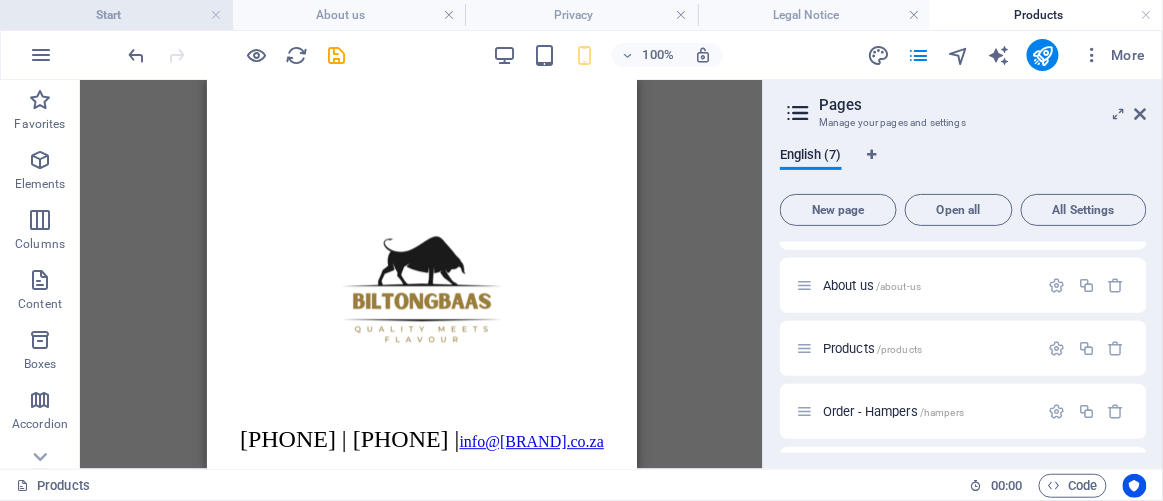 click on "Start" at bounding box center (116, 15) 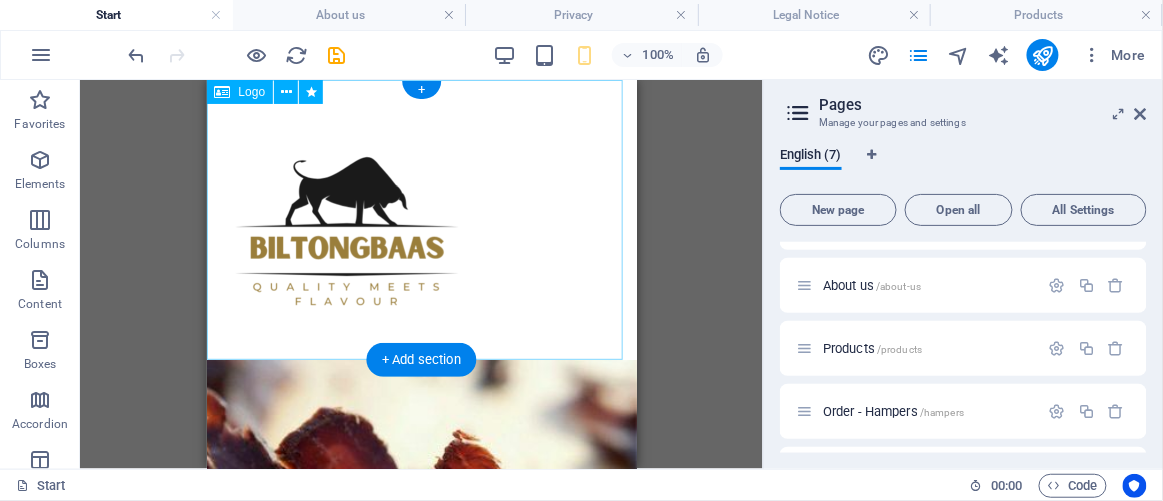 scroll, scrollTop: 350, scrollLeft: 0, axis: vertical 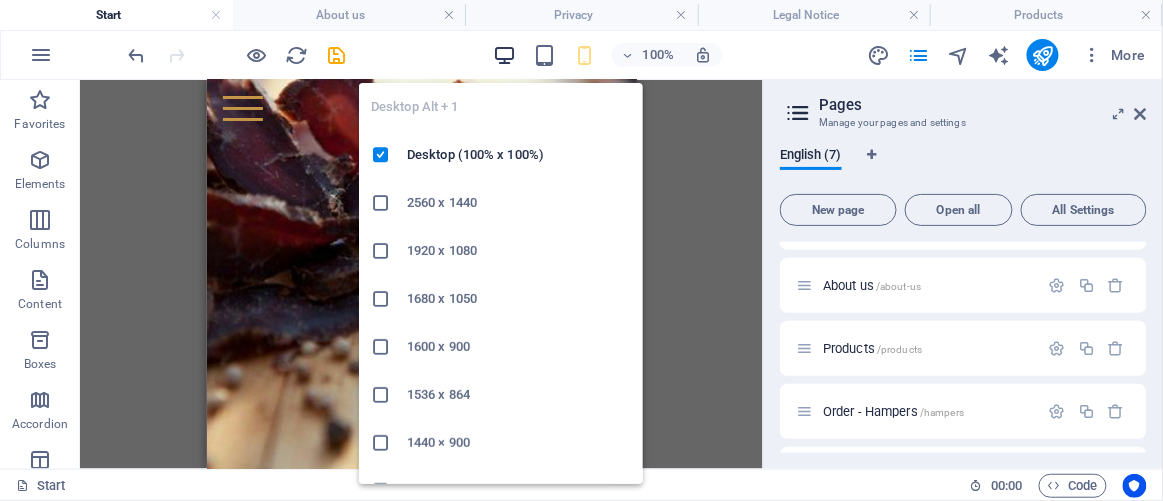 click at bounding box center (504, 55) 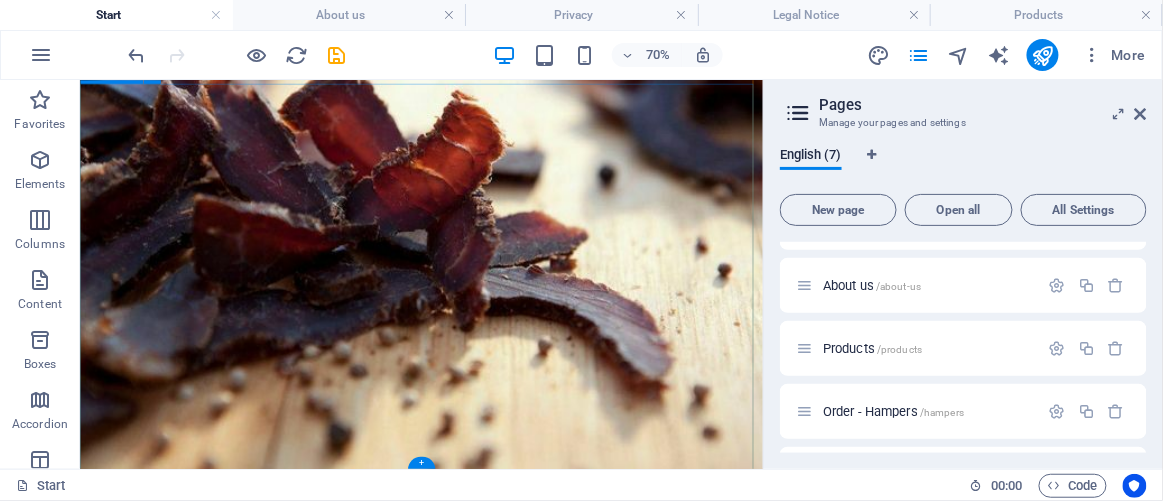 scroll, scrollTop: 365, scrollLeft: 0, axis: vertical 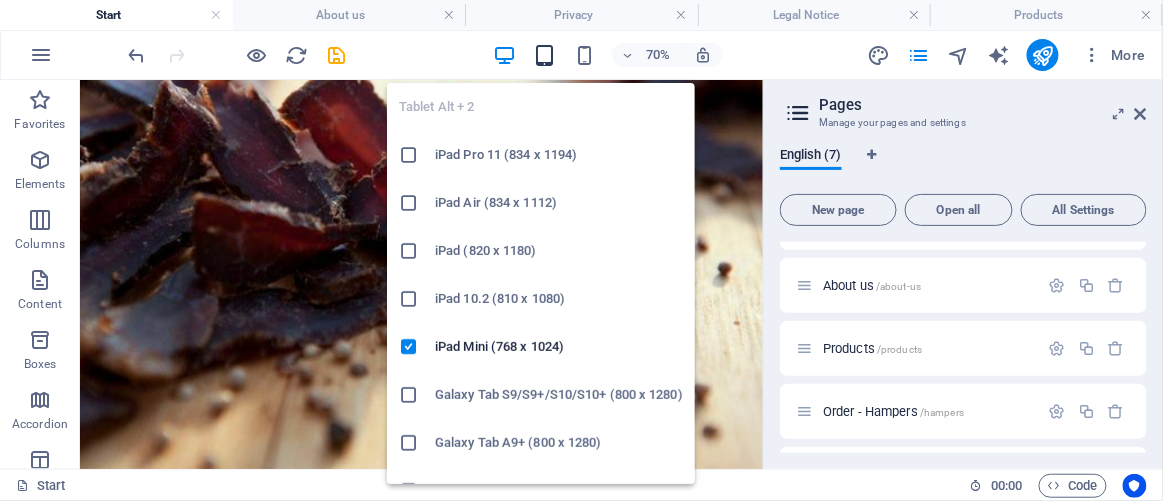 click at bounding box center [544, 55] 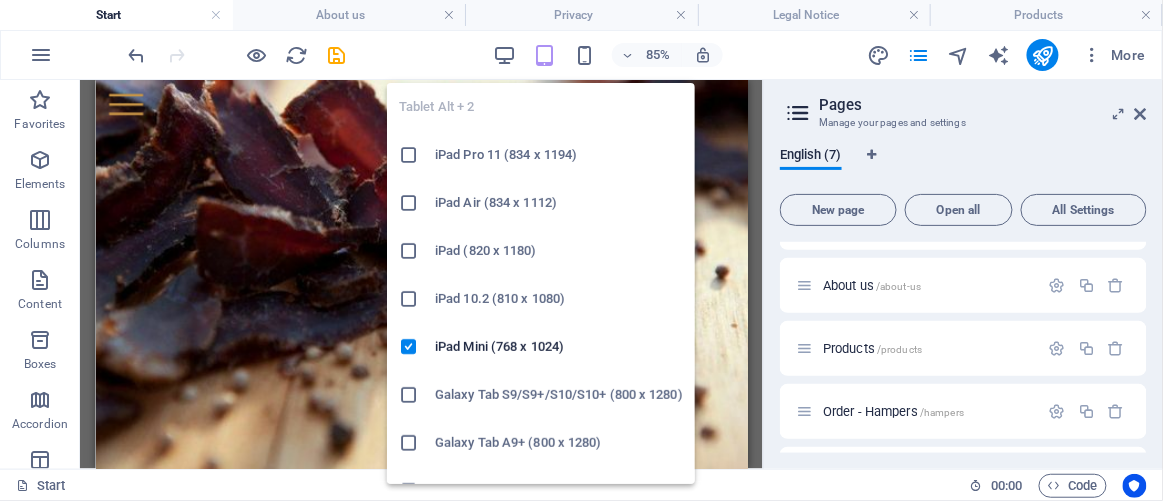 scroll, scrollTop: 0, scrollLeft: 0, axis: both 